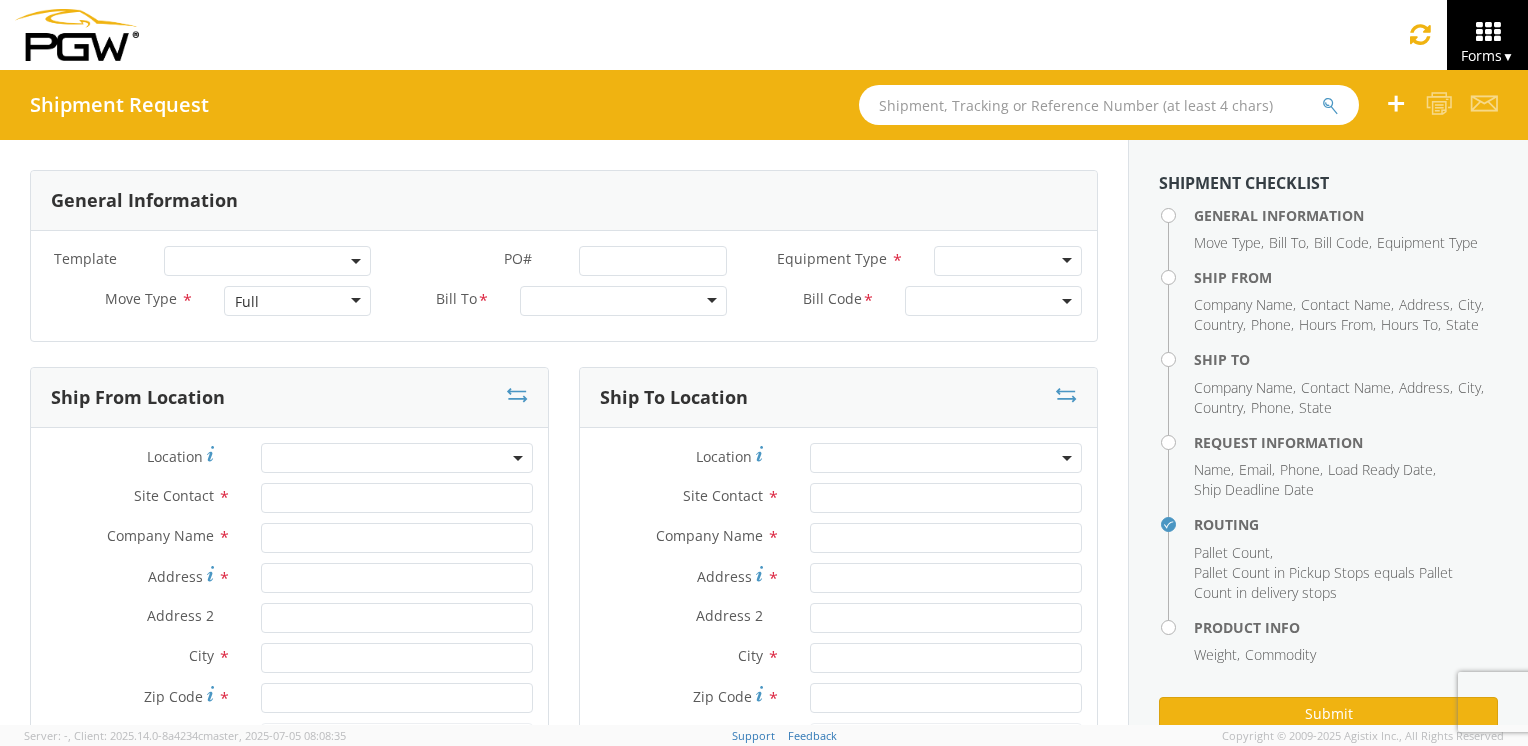 scroll, scrollTop: 0, scrollLeft: 0, axis: both 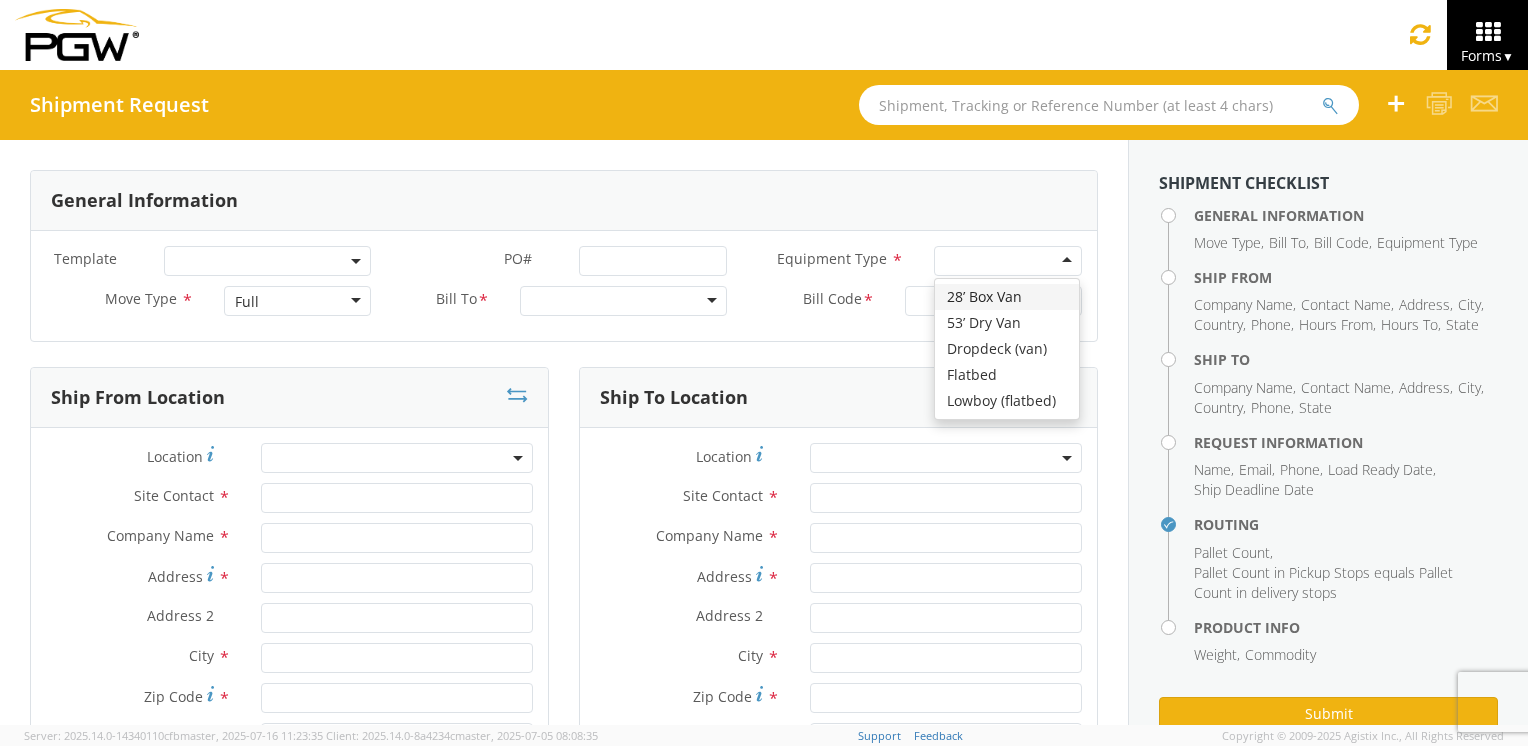 click at bounding box center [1008, 261] 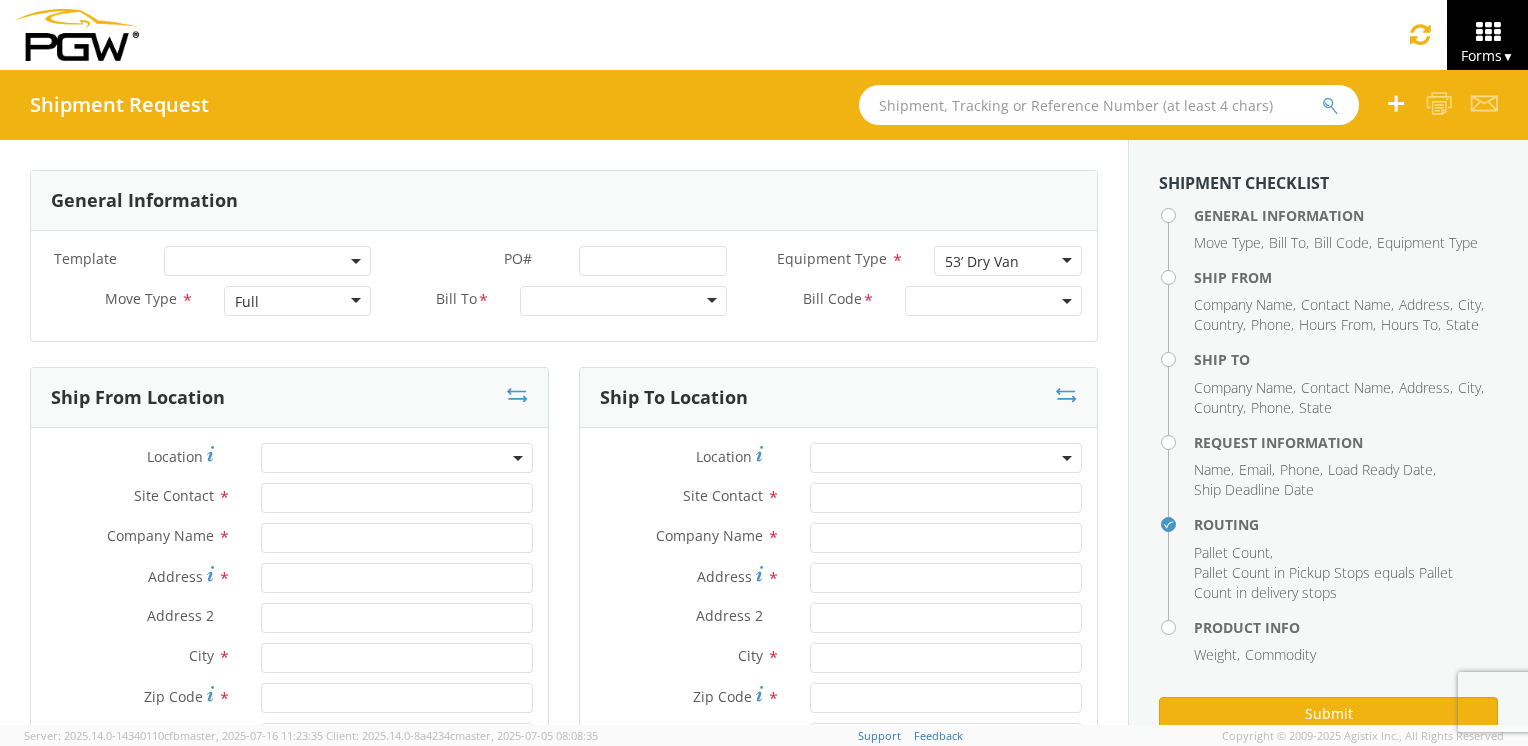 click at bounding box center [993, 301] 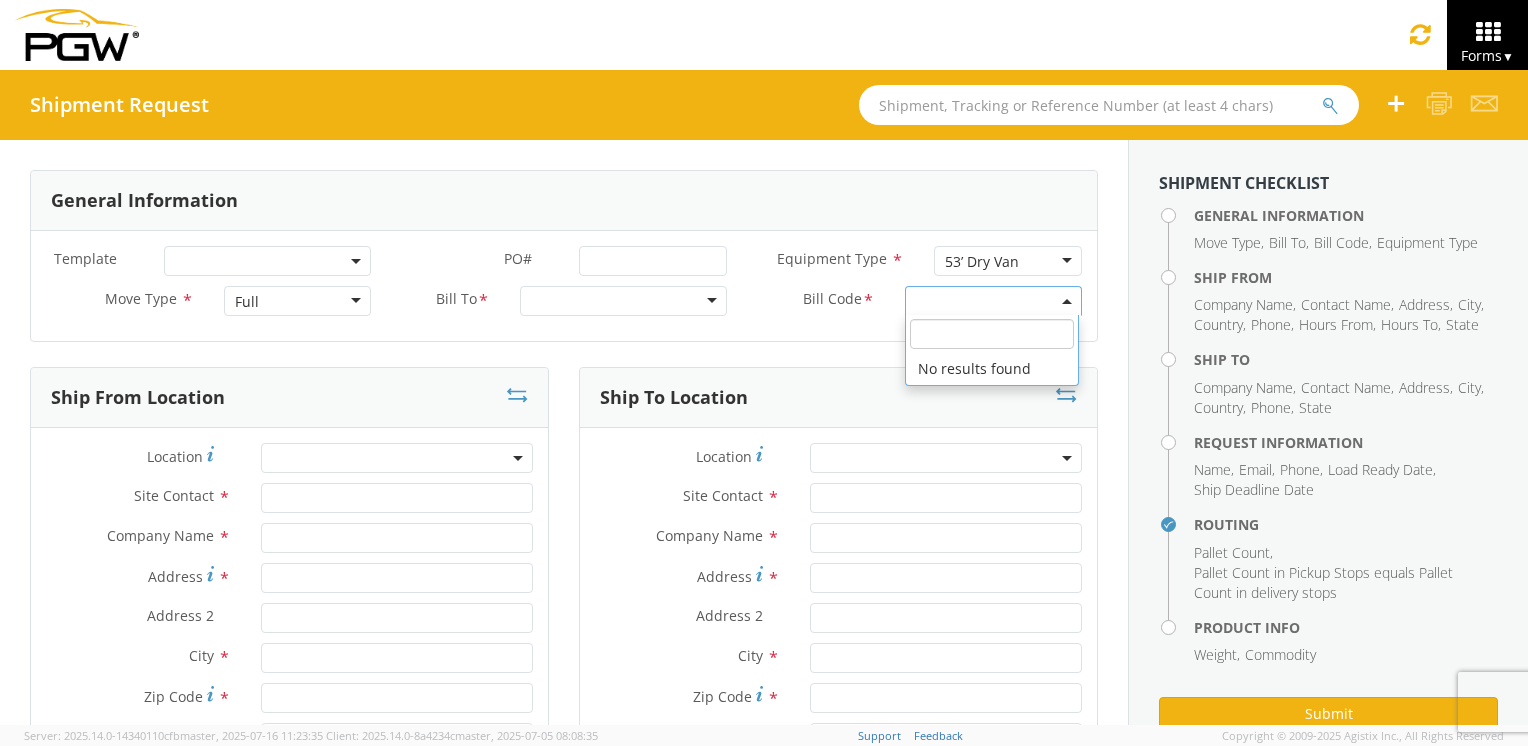 click on "Bill Code * No results found" at bounding box center [919, 301] 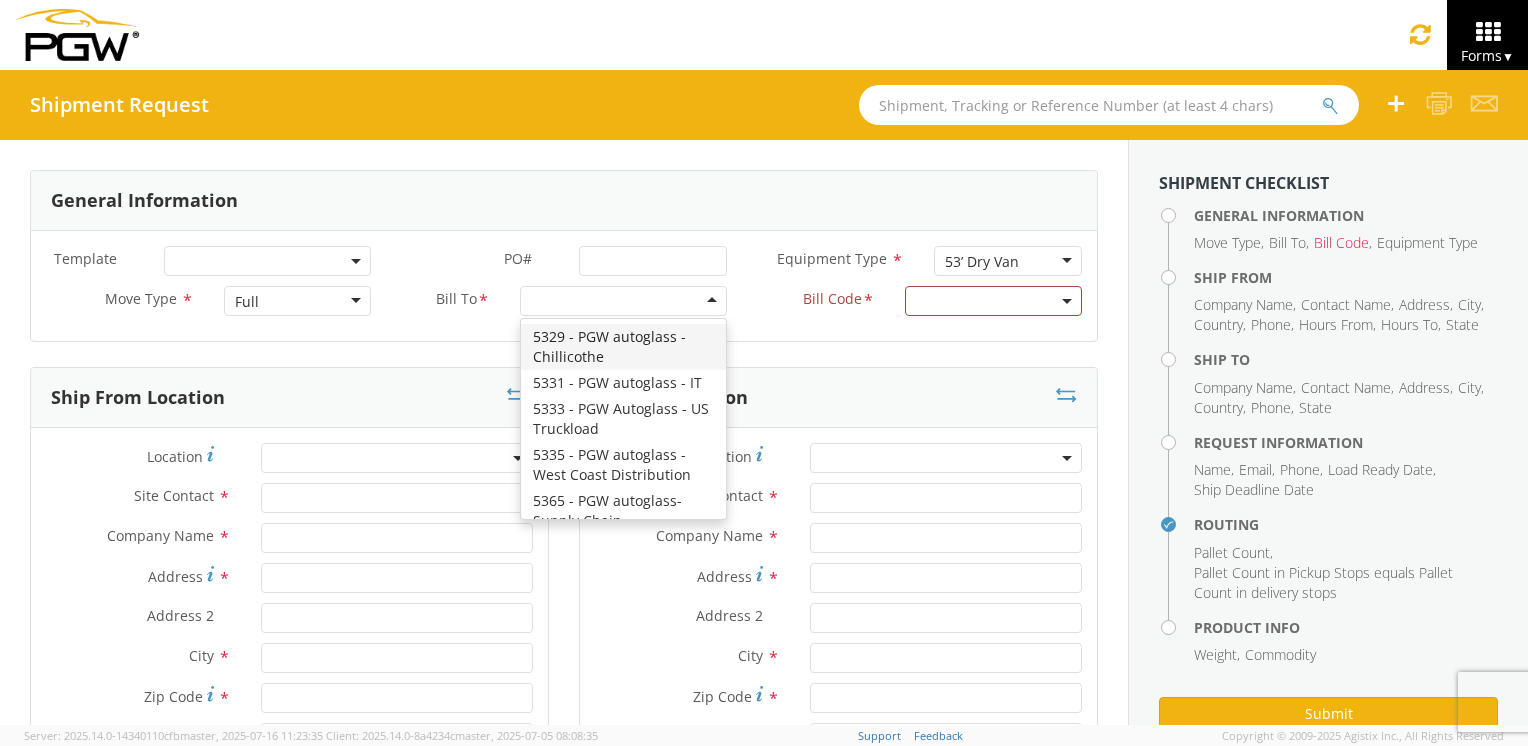 click at bounding box center [623, 301] 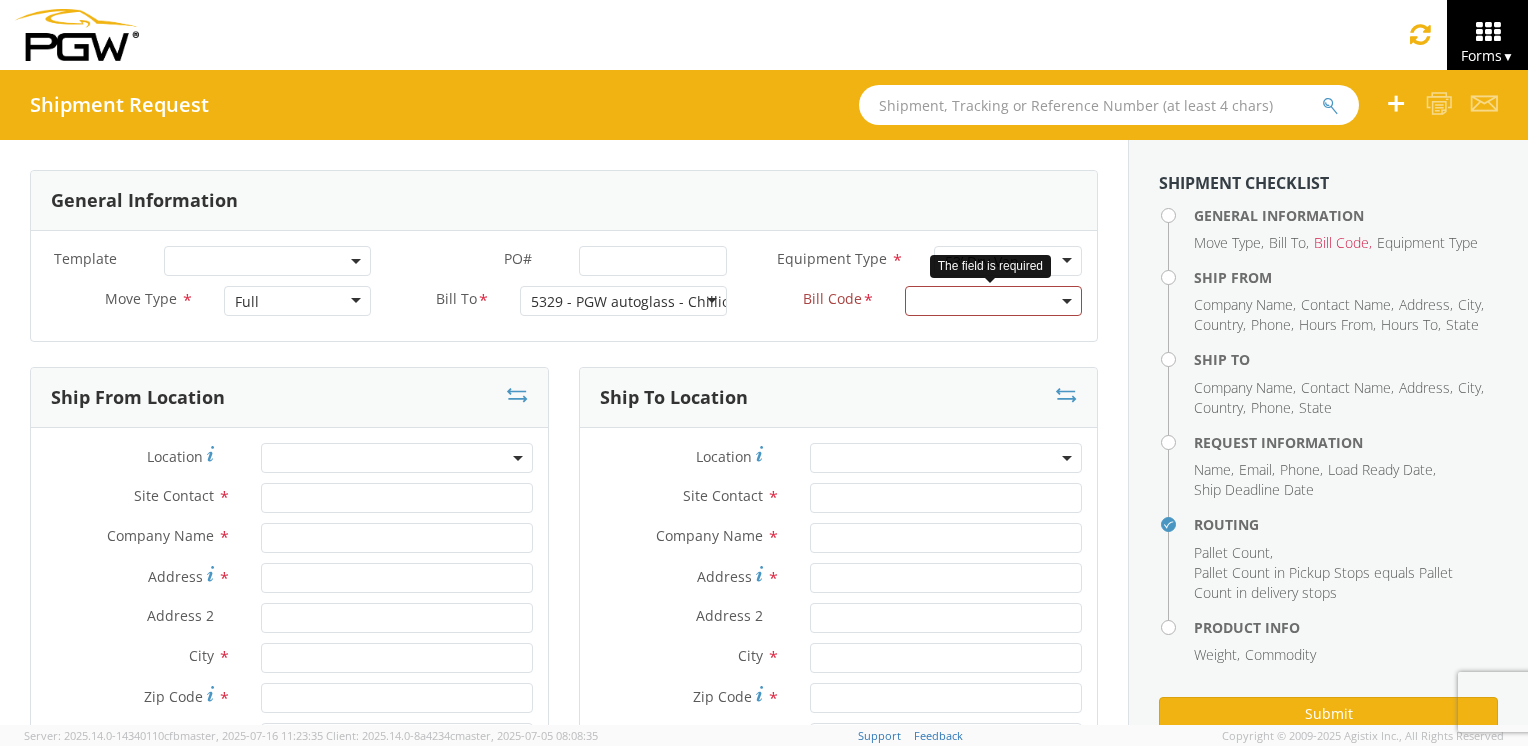 click at bounding box center (993, 301) 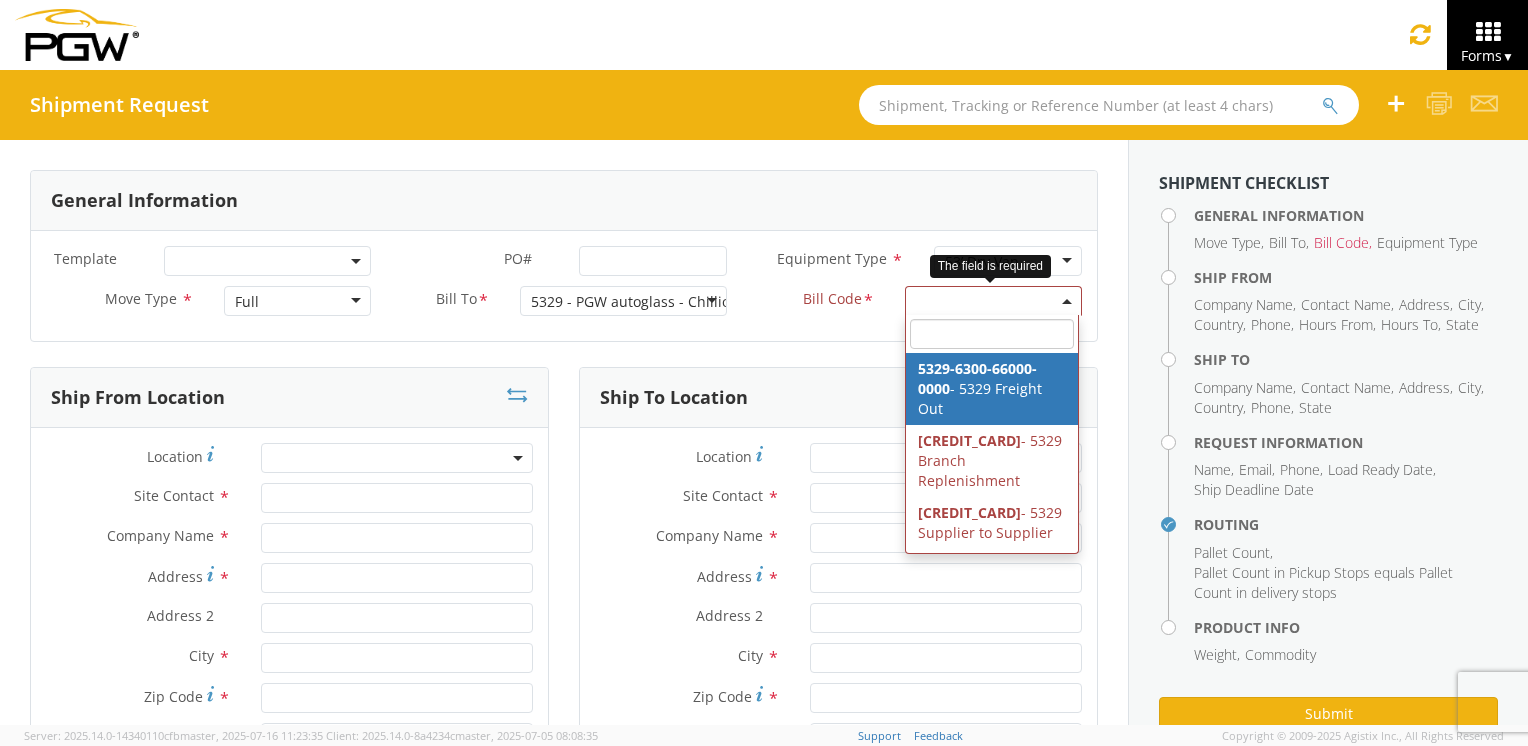 select on "5329-6300-66000-0000" 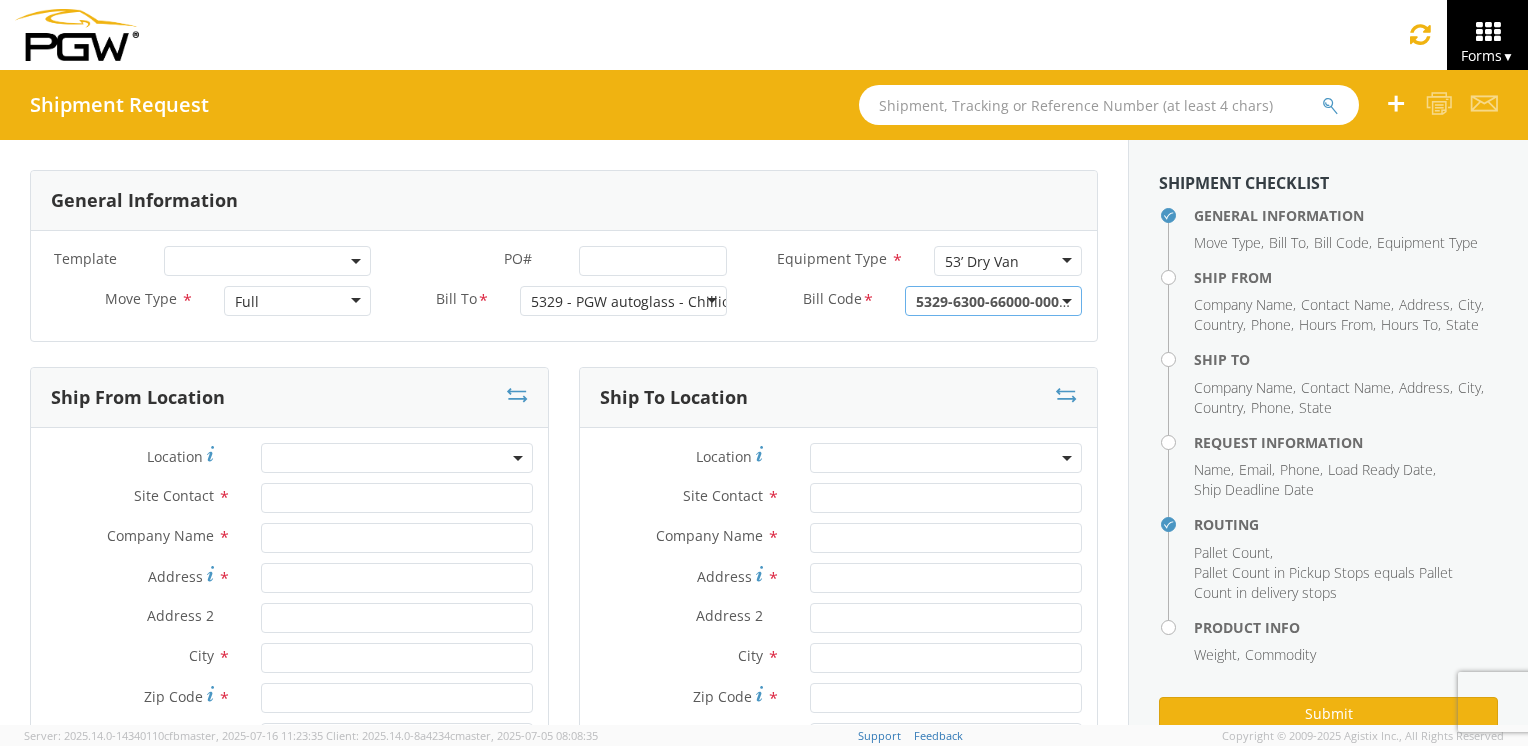 scroll, scrollTop: 100, scrollLeft: 0, axis: vertical 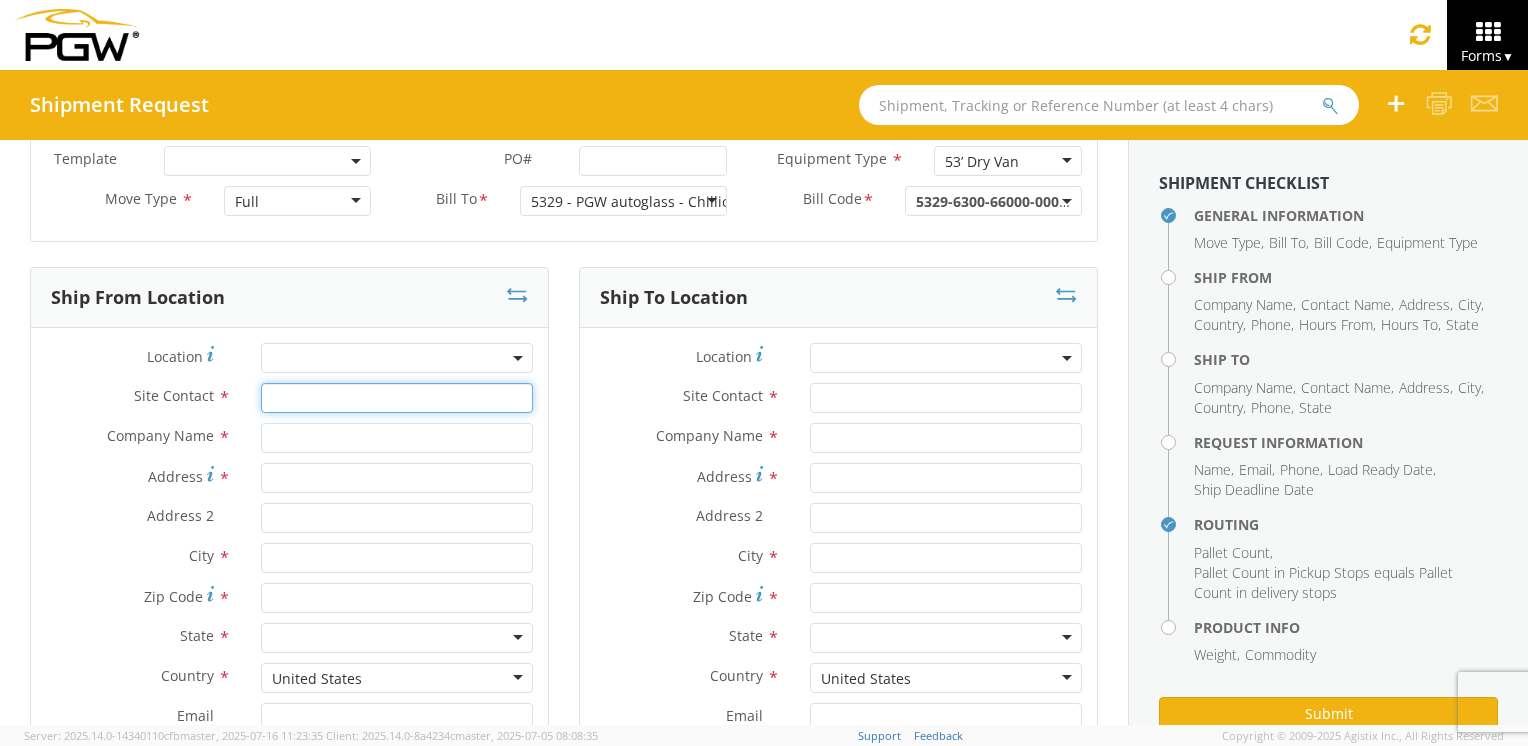 click 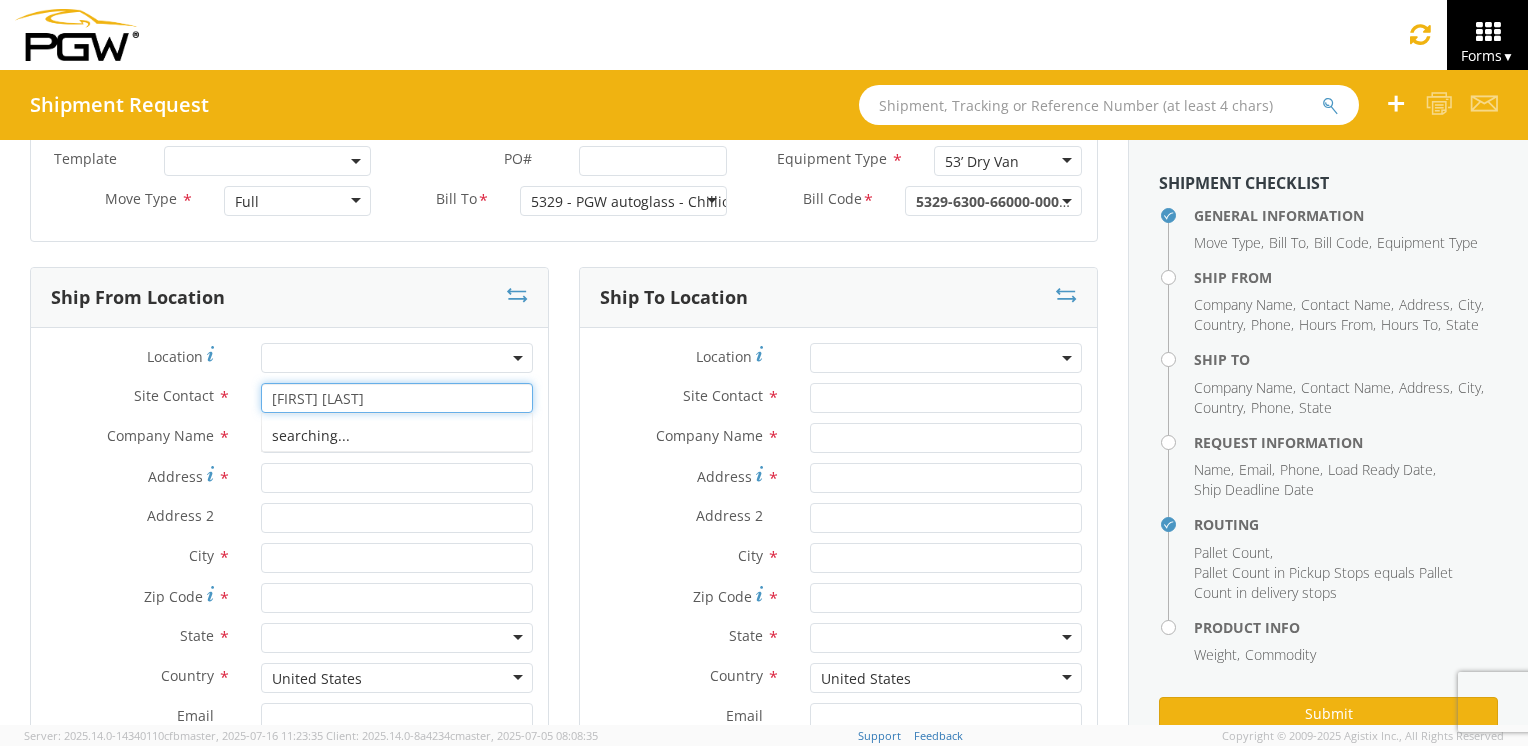 type on "[FIRST] [LAST]" 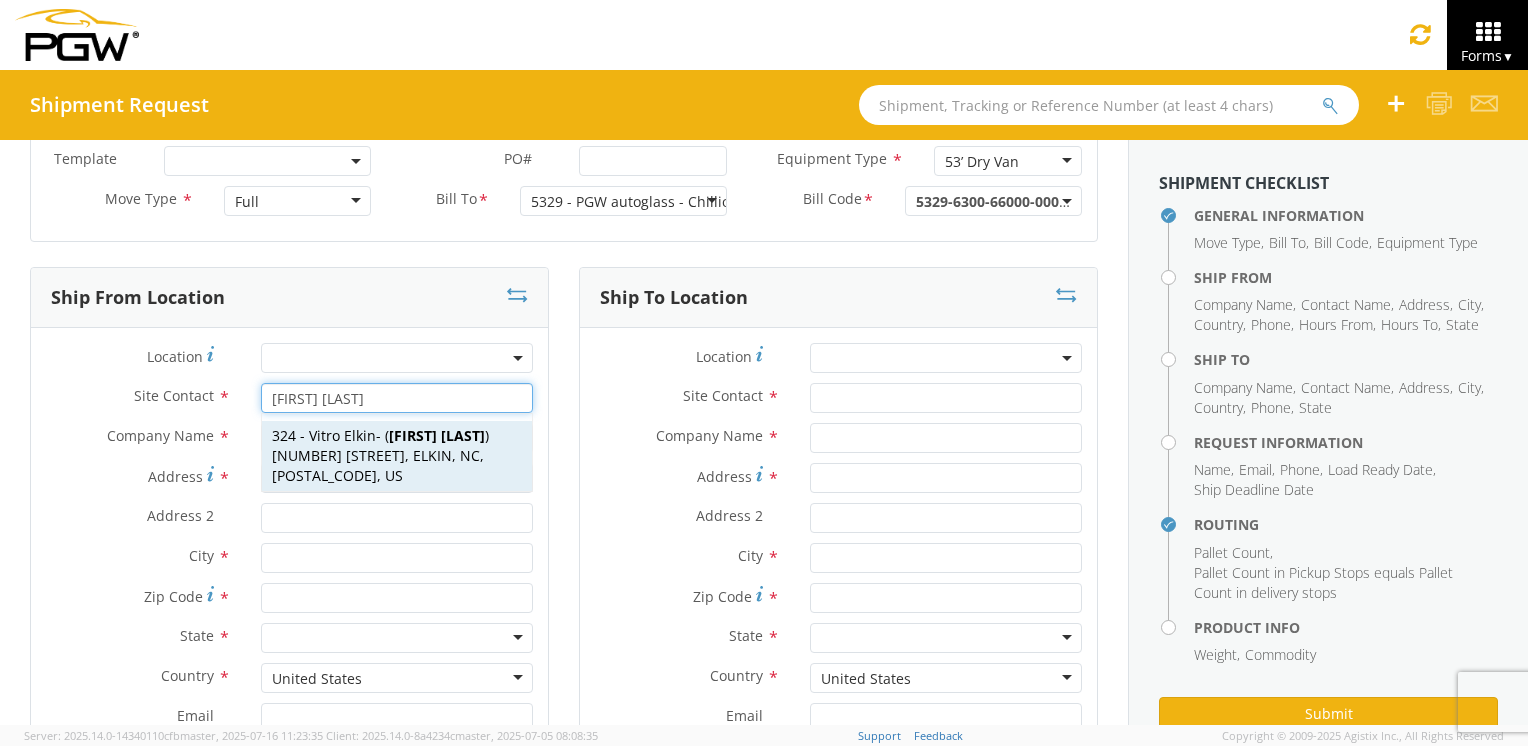 click on "[NUMBER] [STREET], [CITY], [STATE] [POSTAL_CODE], US" 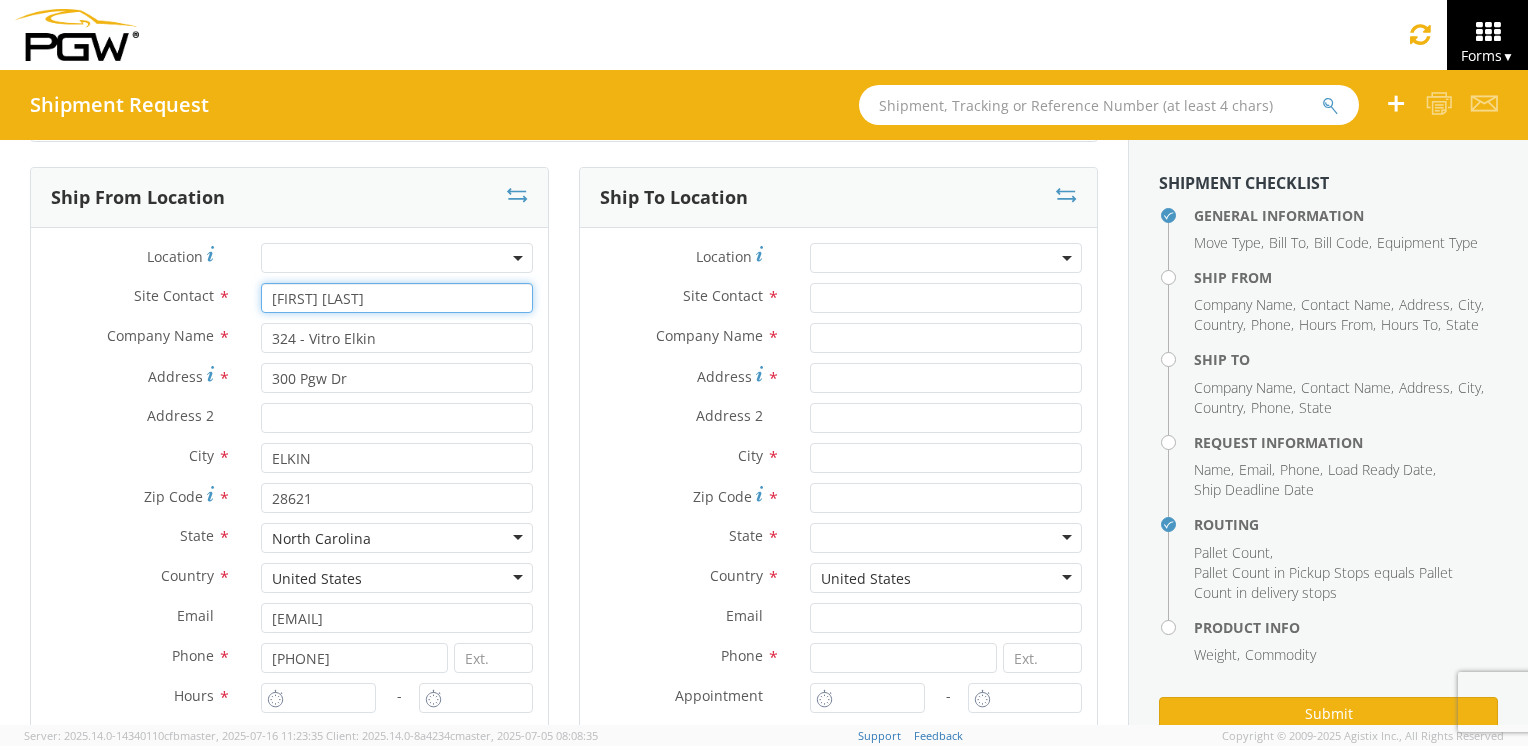 scroll, scrollTop: 300, scrollLeft: 0, axis: vertical 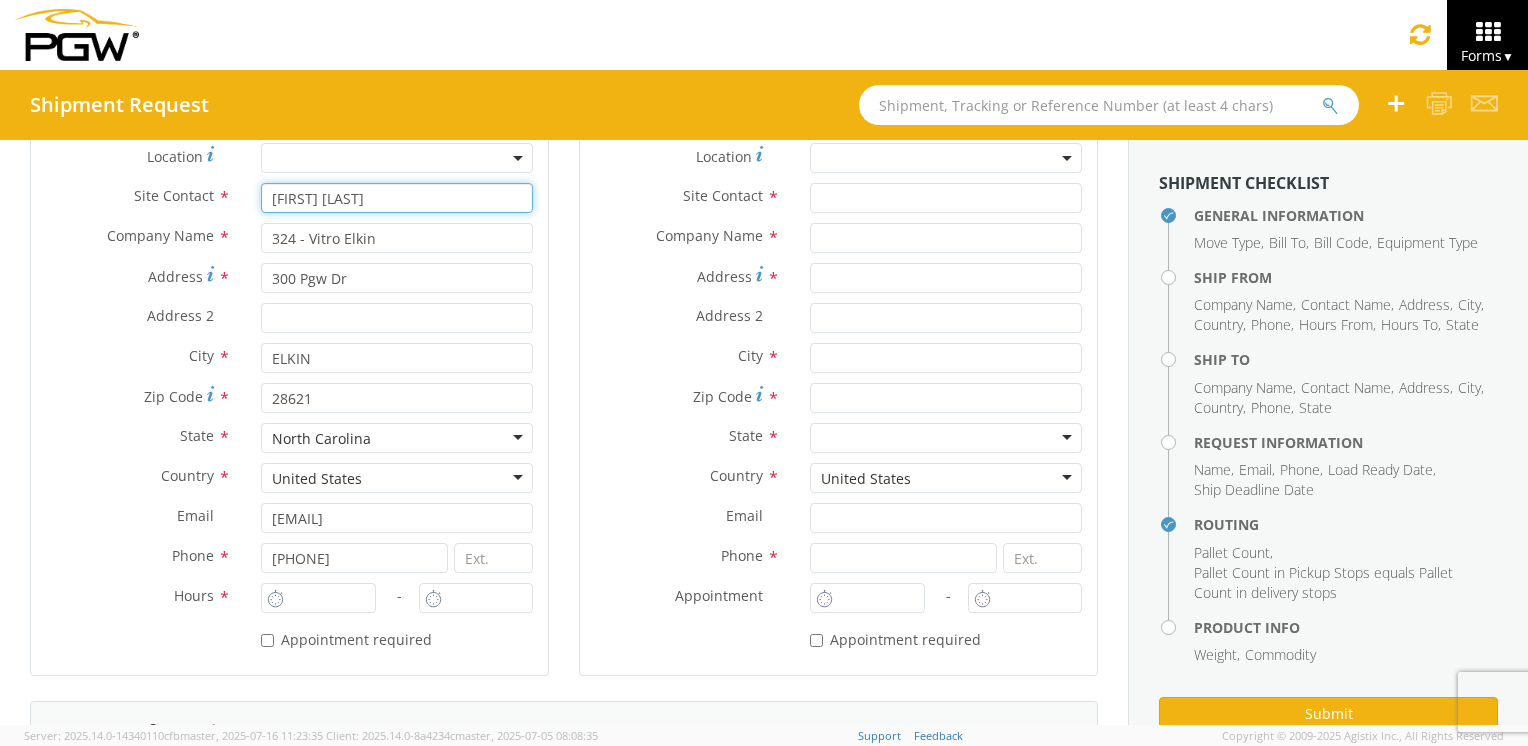 type on "[FIRST] [LAST]" 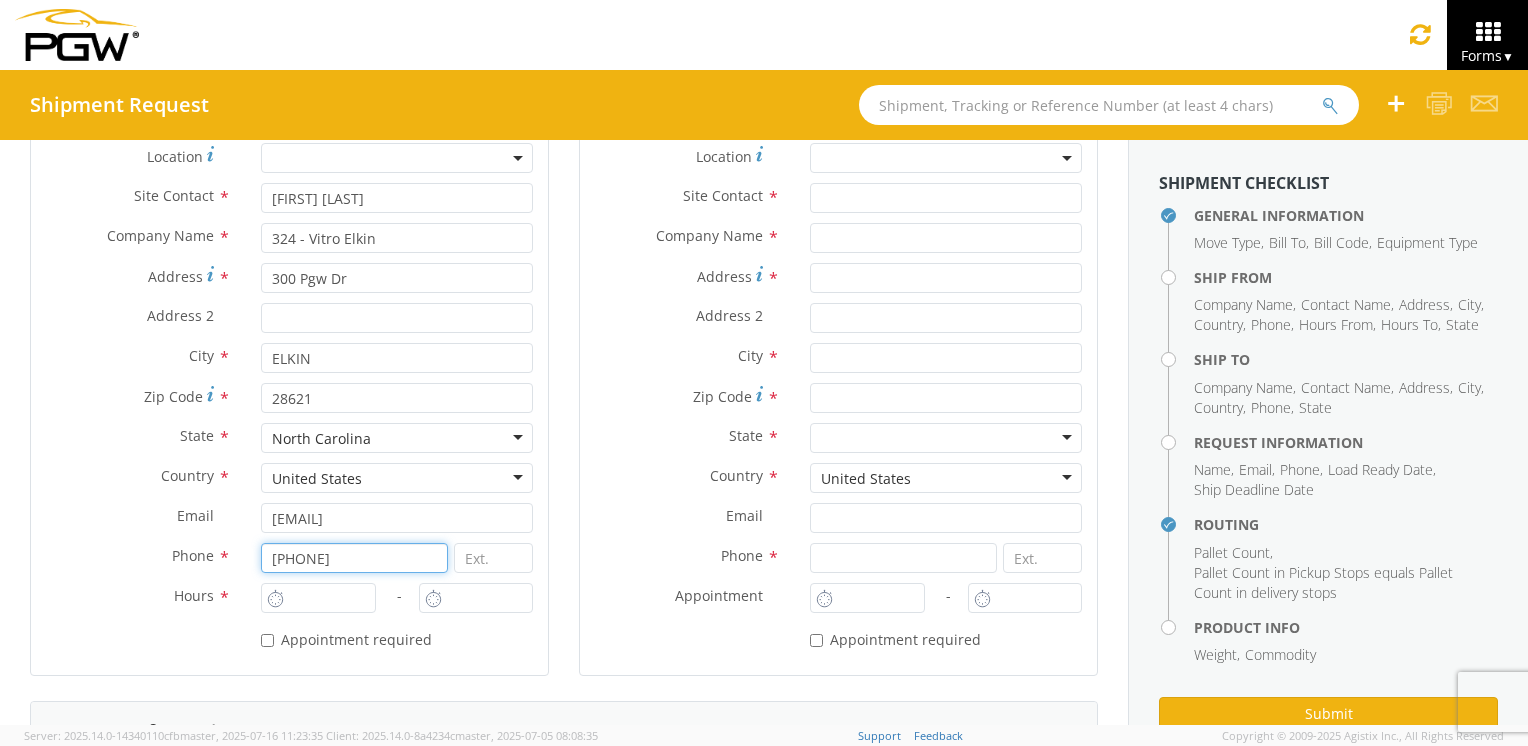 click on "[PHONE]" 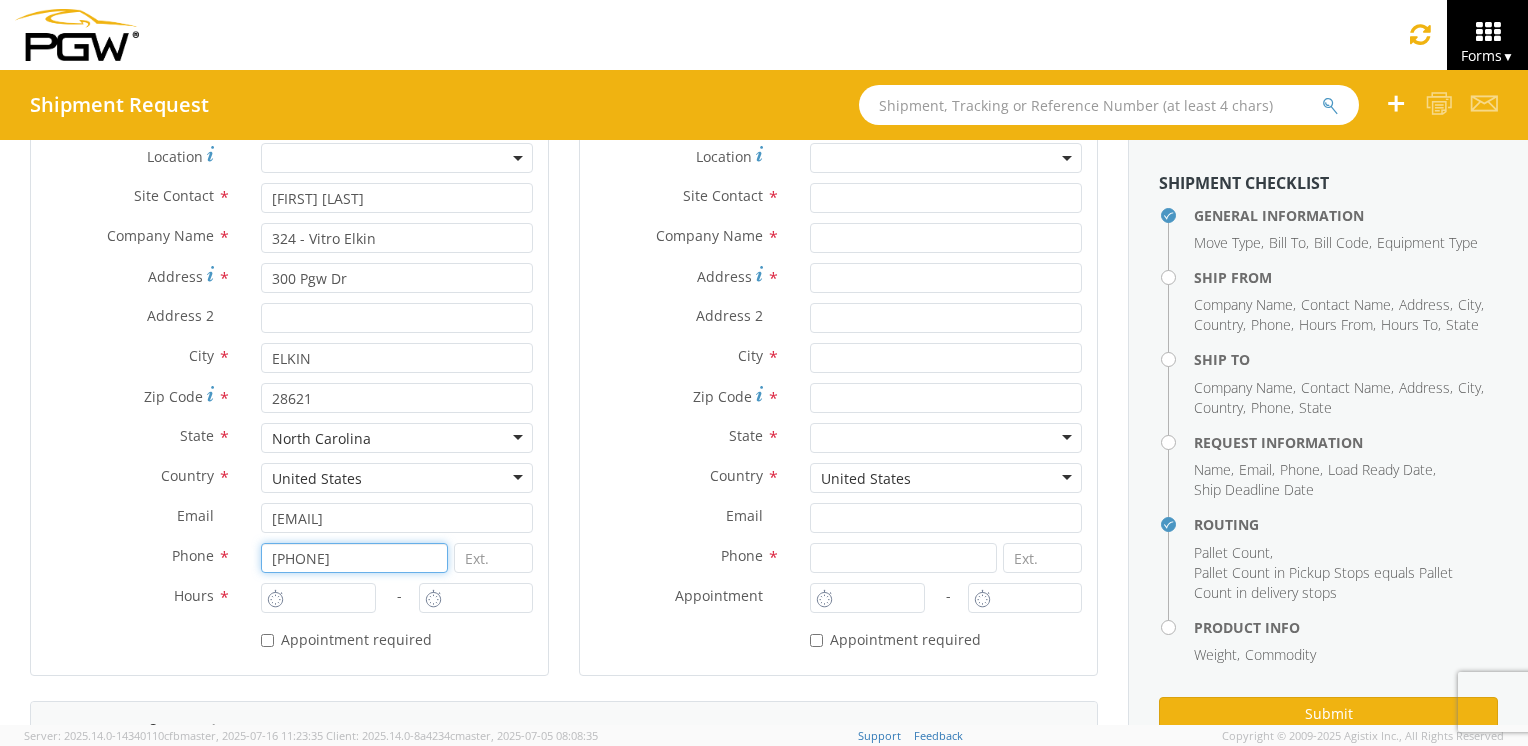 type on "[PHONE]" 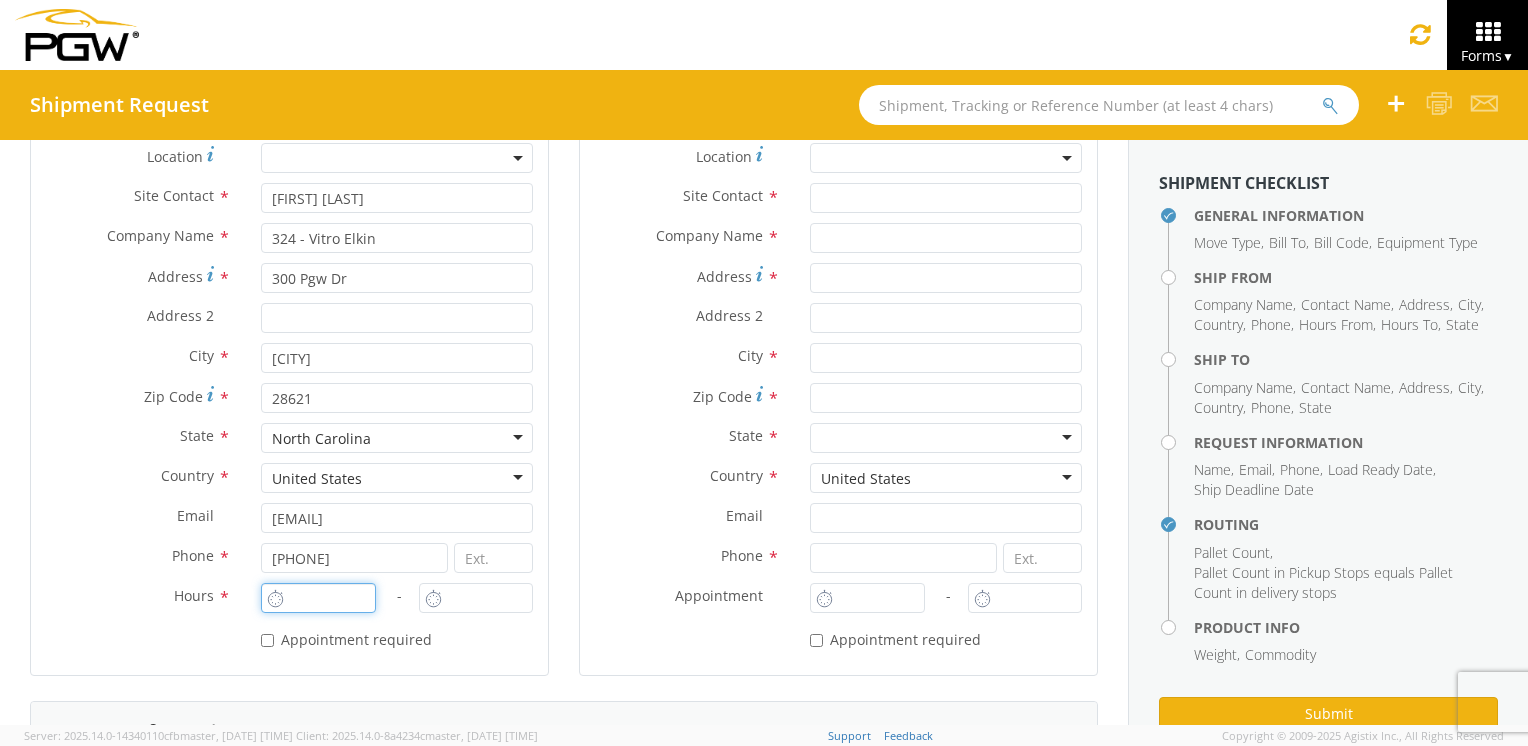 type on "12:00 PM" 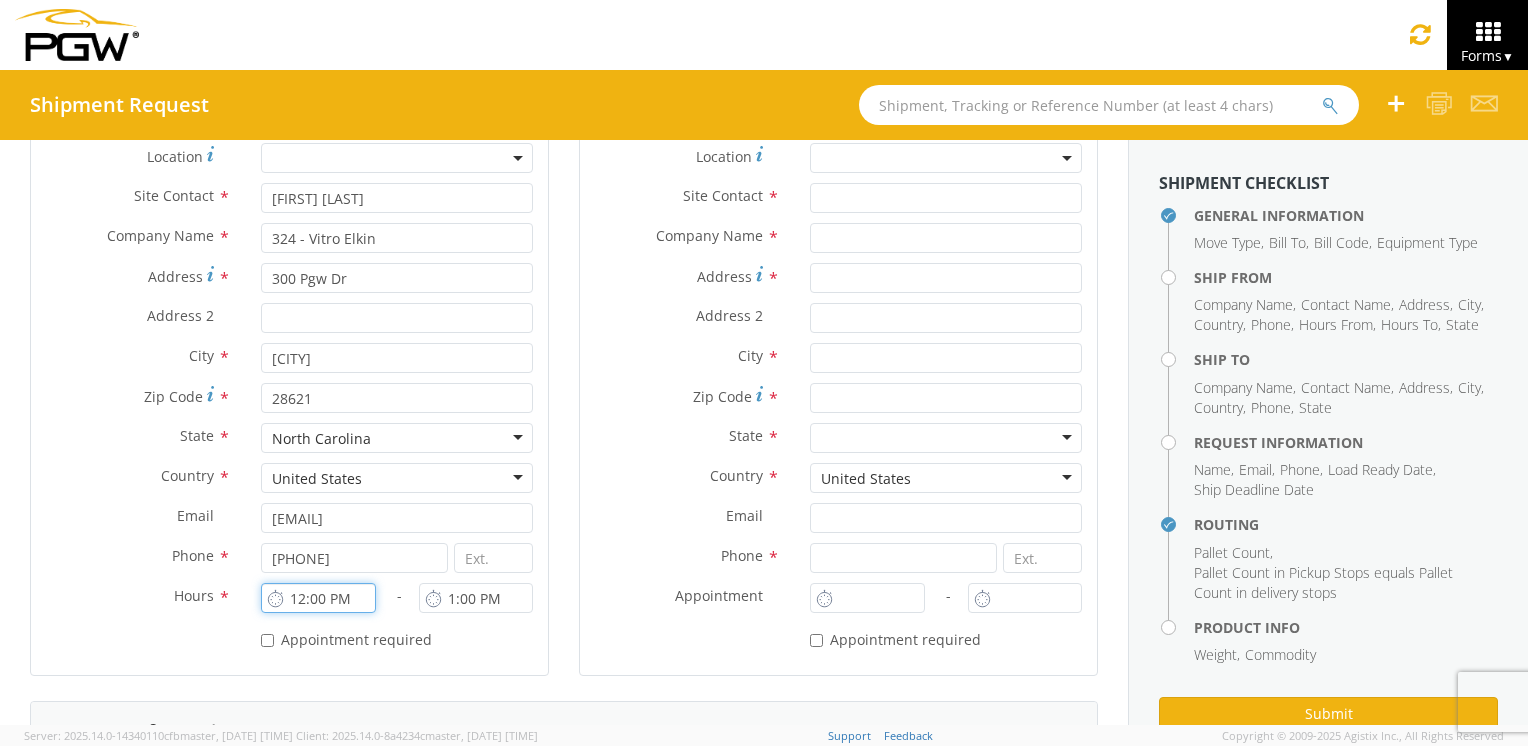 click on "12:00 PM" at bounding box center [318, 598] 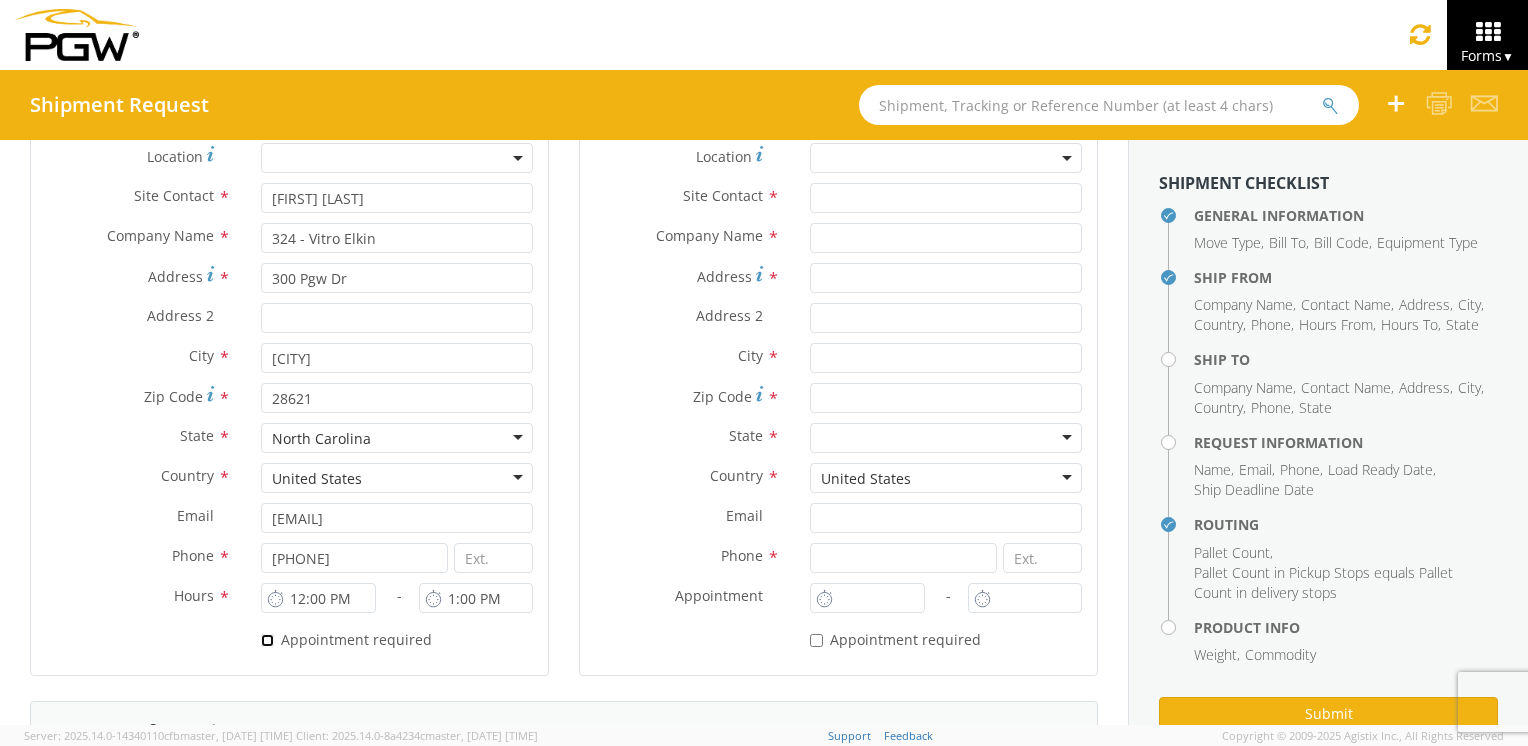 click on "* Appointment required" at bounding box center (267, 640) 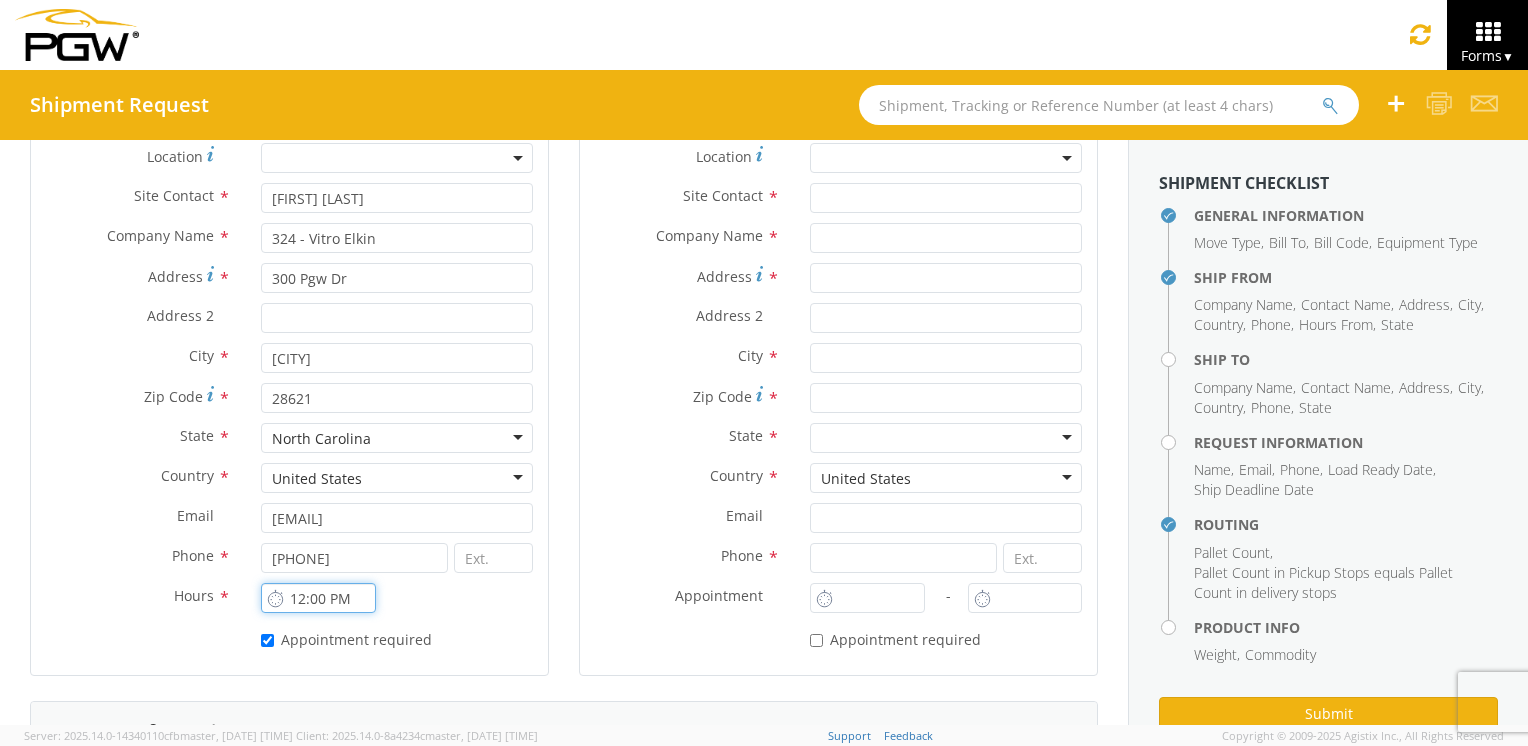 click on "12:00 PM" at bounding box center (318, 598) 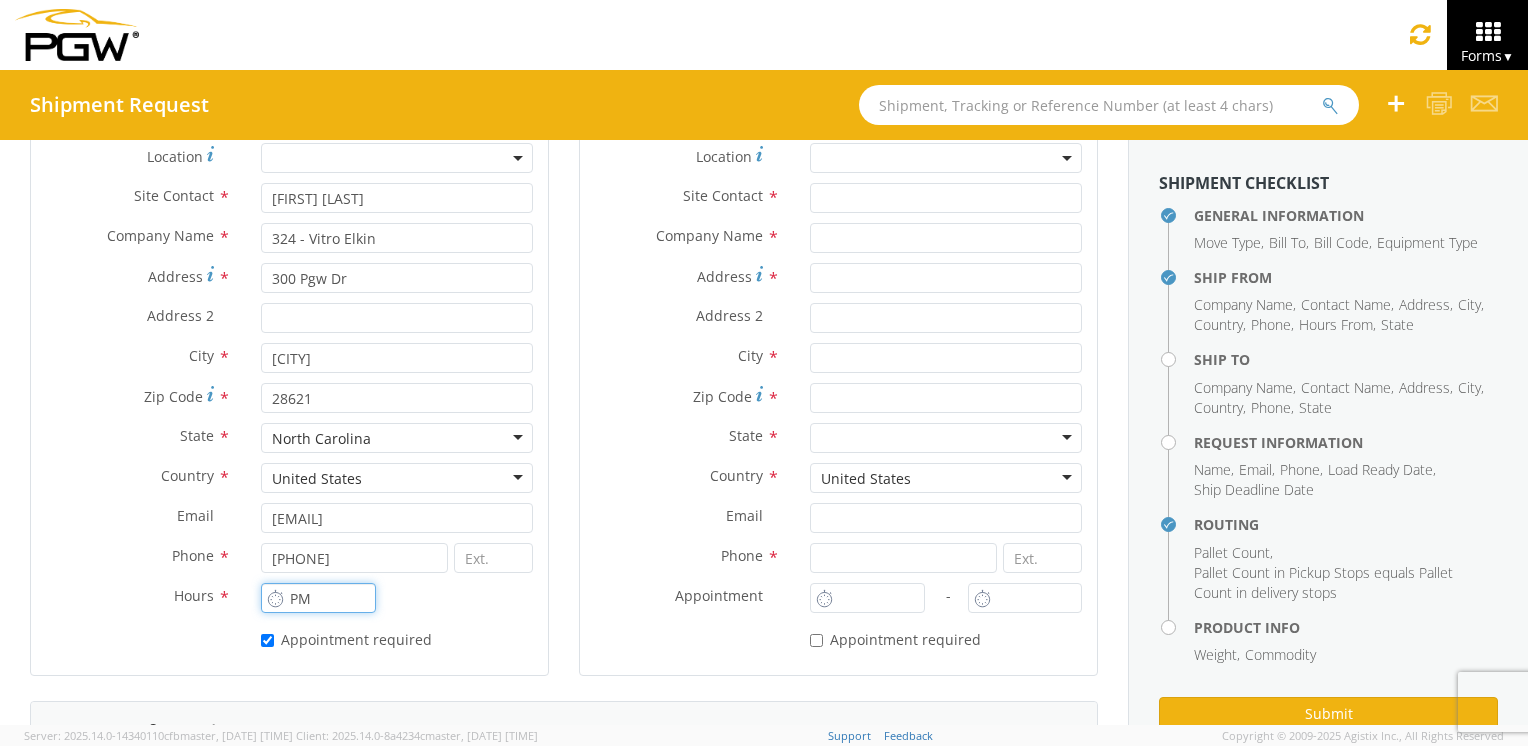 type on "M" 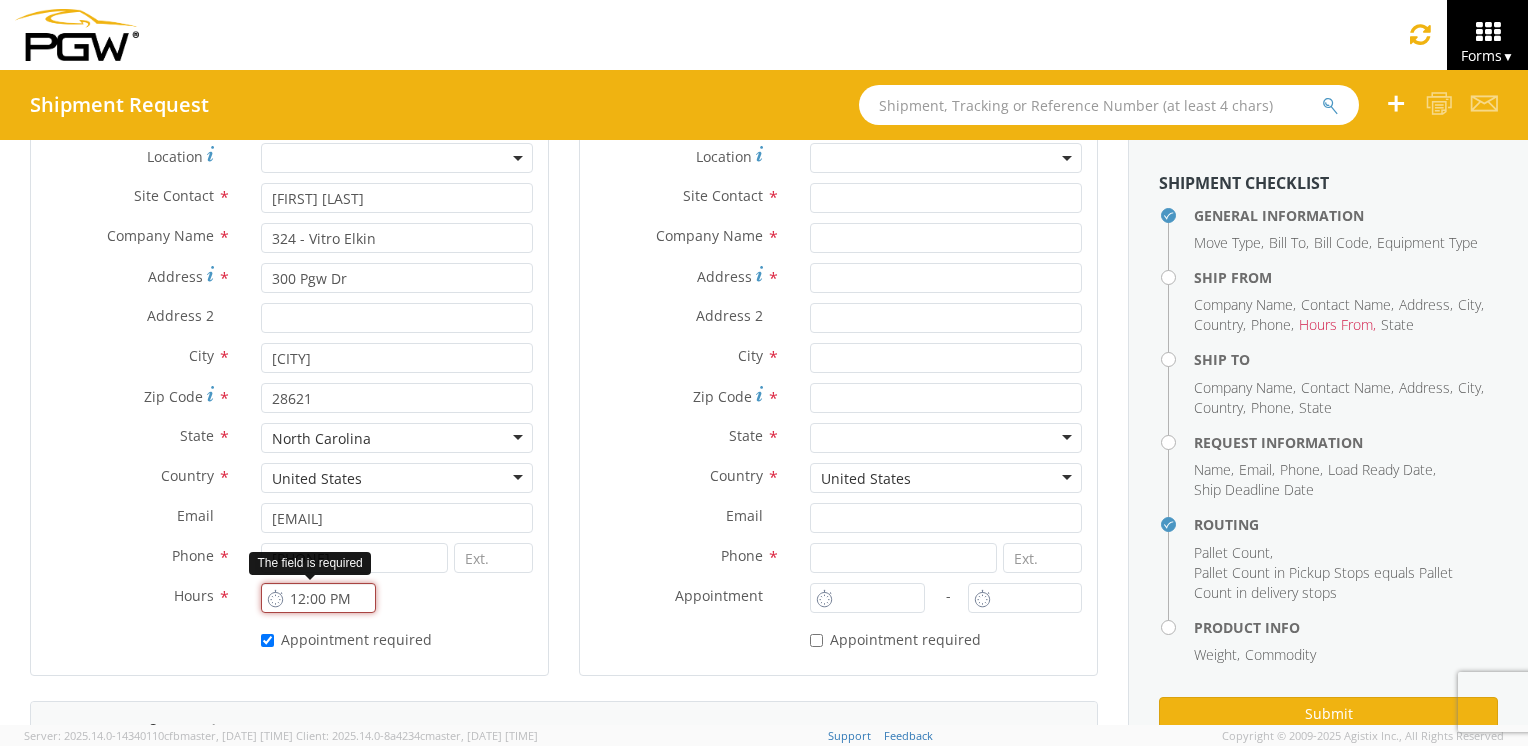 click on "12:00 PM" at bounding box center (318, 598) 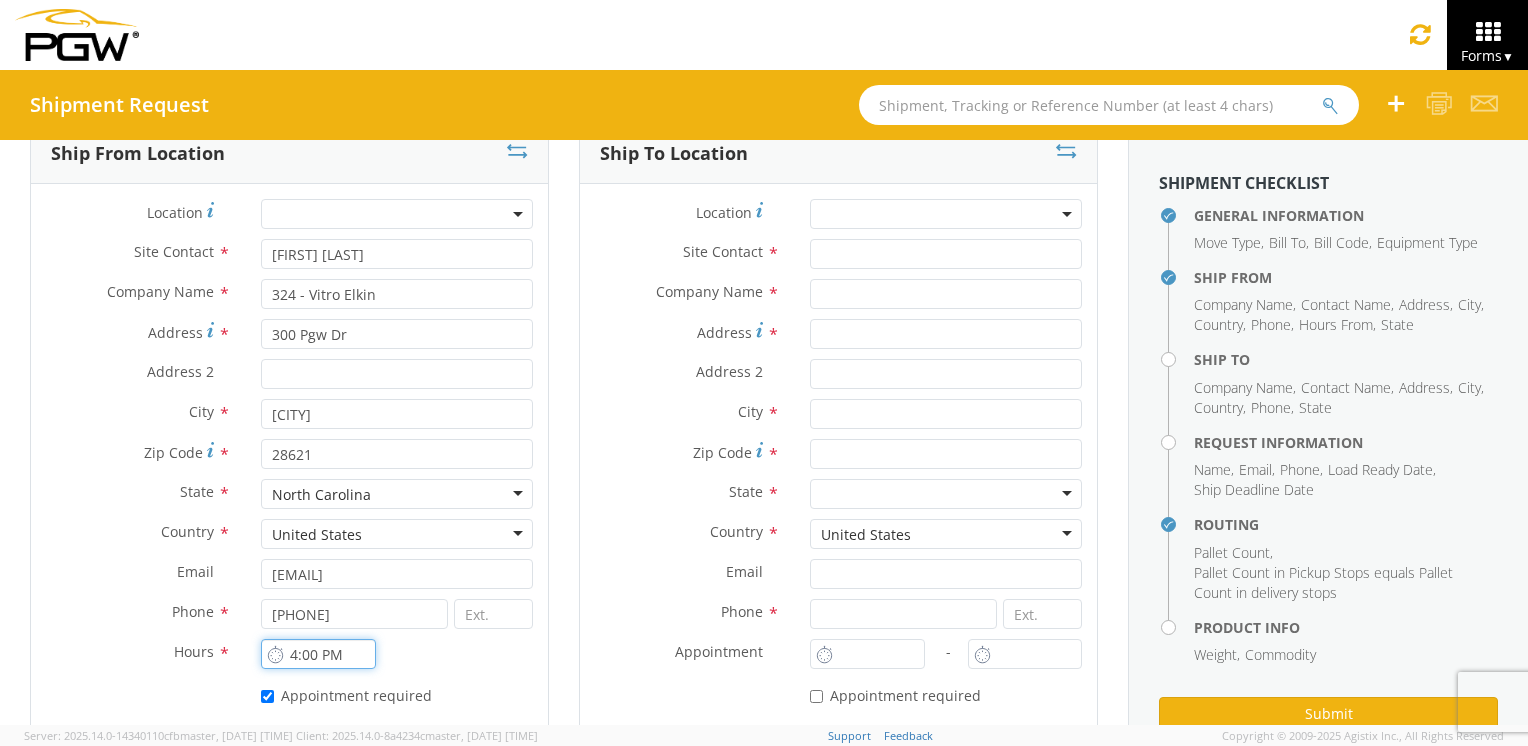 scroll, scrollTop: 200, scrollLeft: 0, axis: vertical 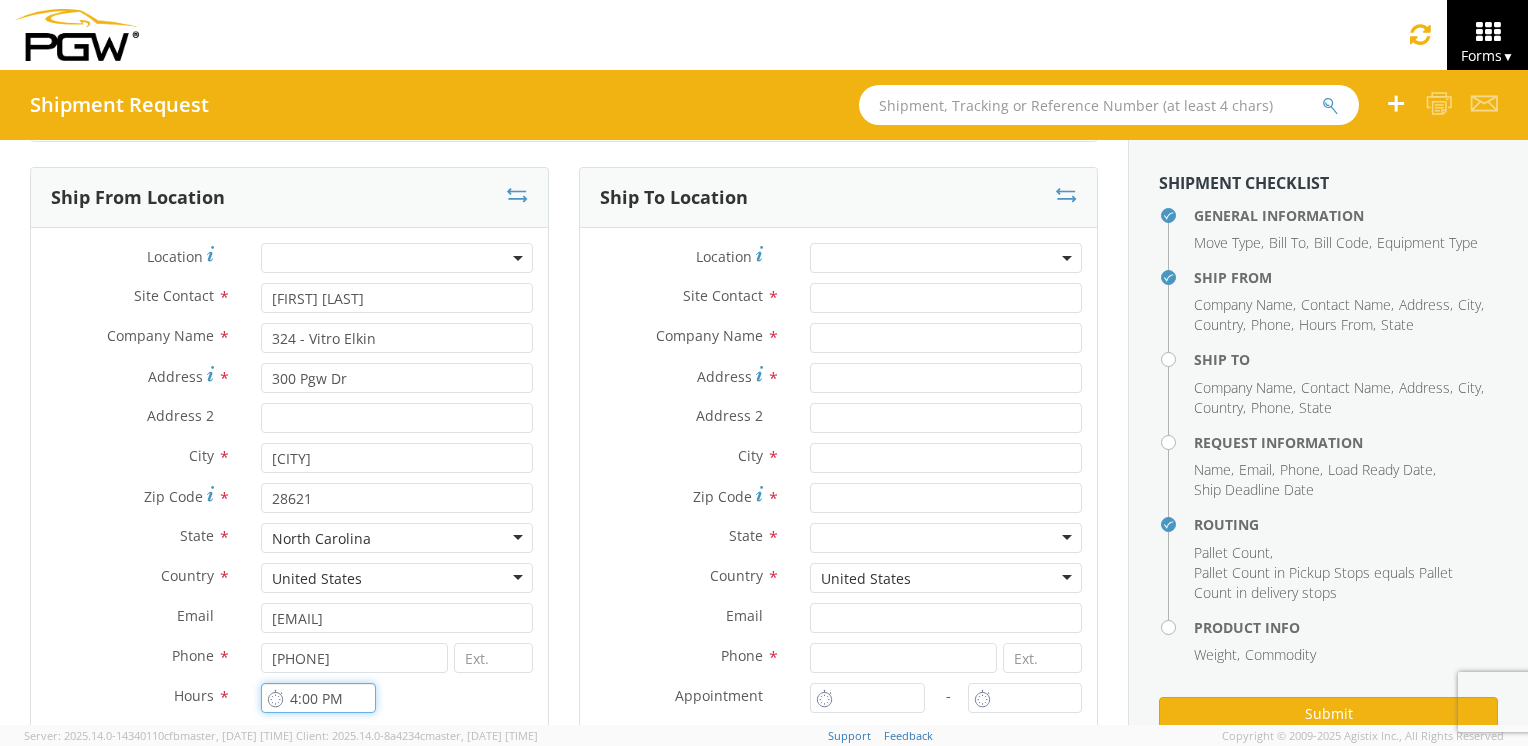 type on "4:00 PM" 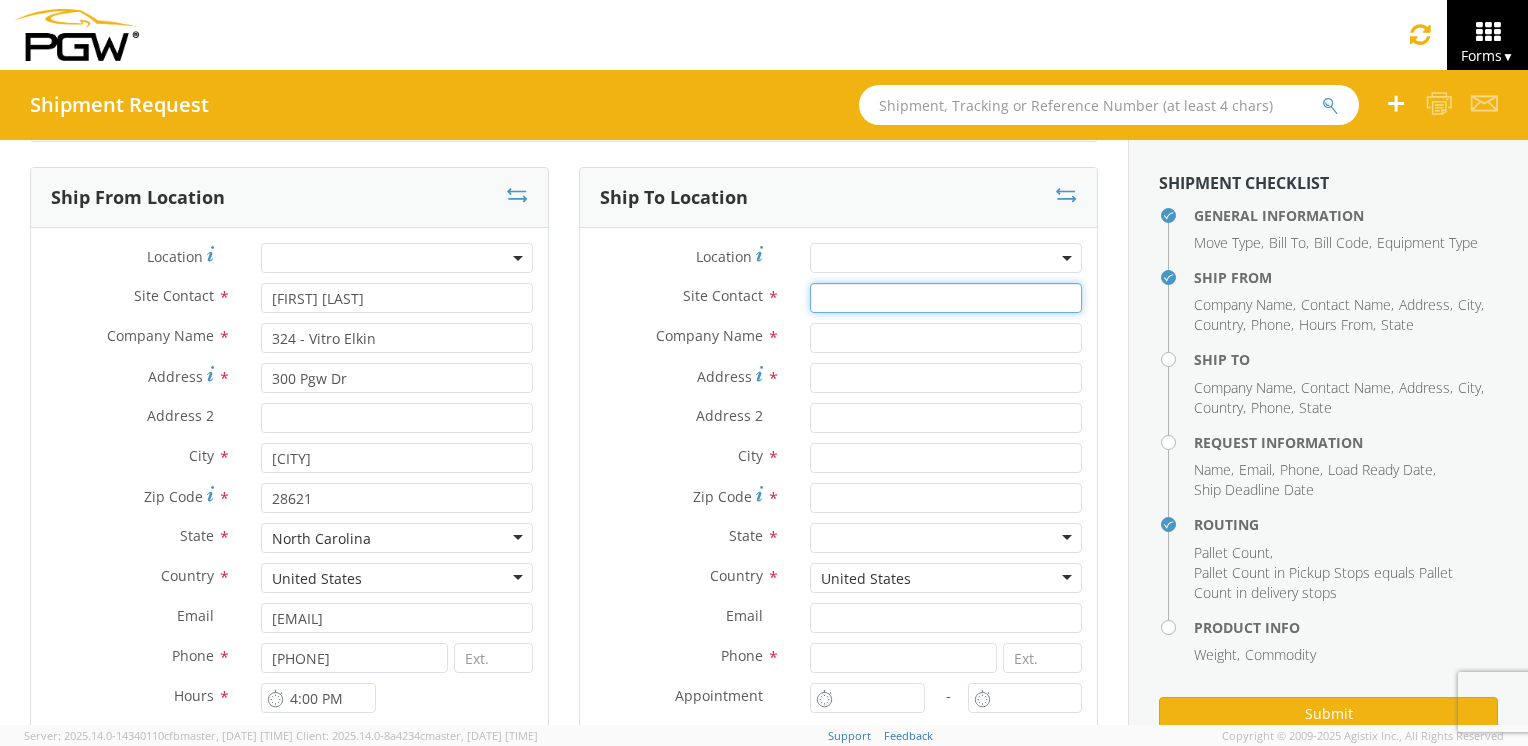click 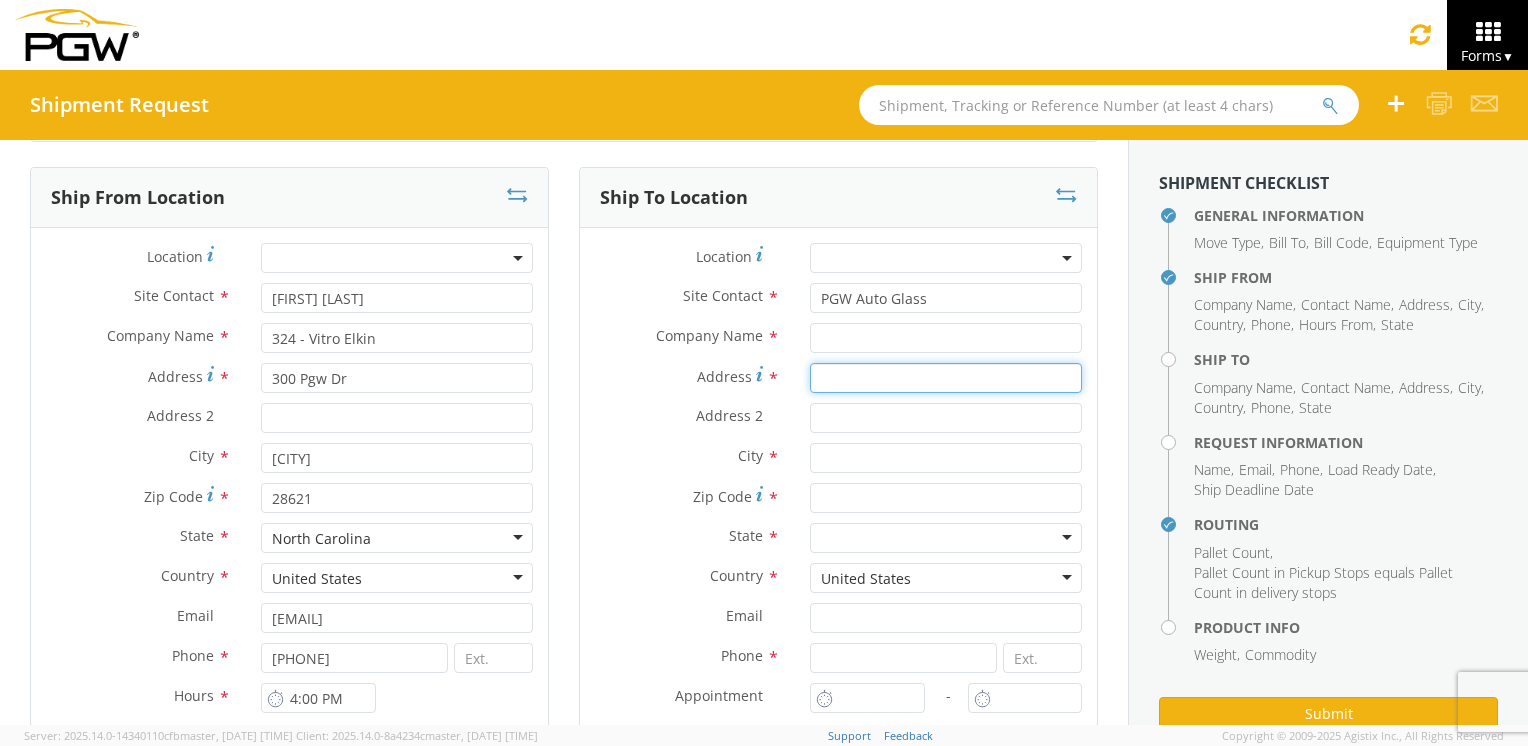 click on "Address        *" at bounding box center (946, 378) 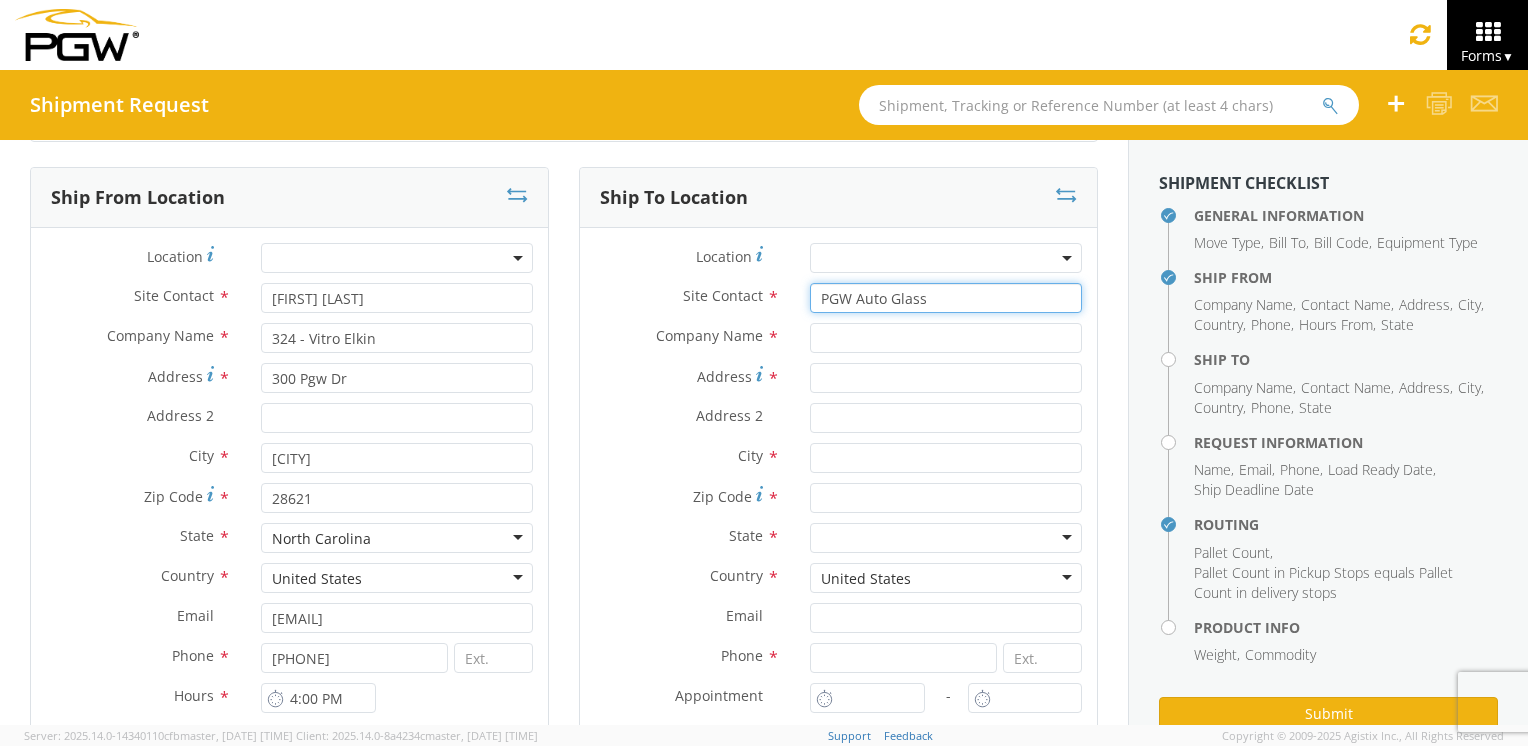 click on "PGW Auto Glass" 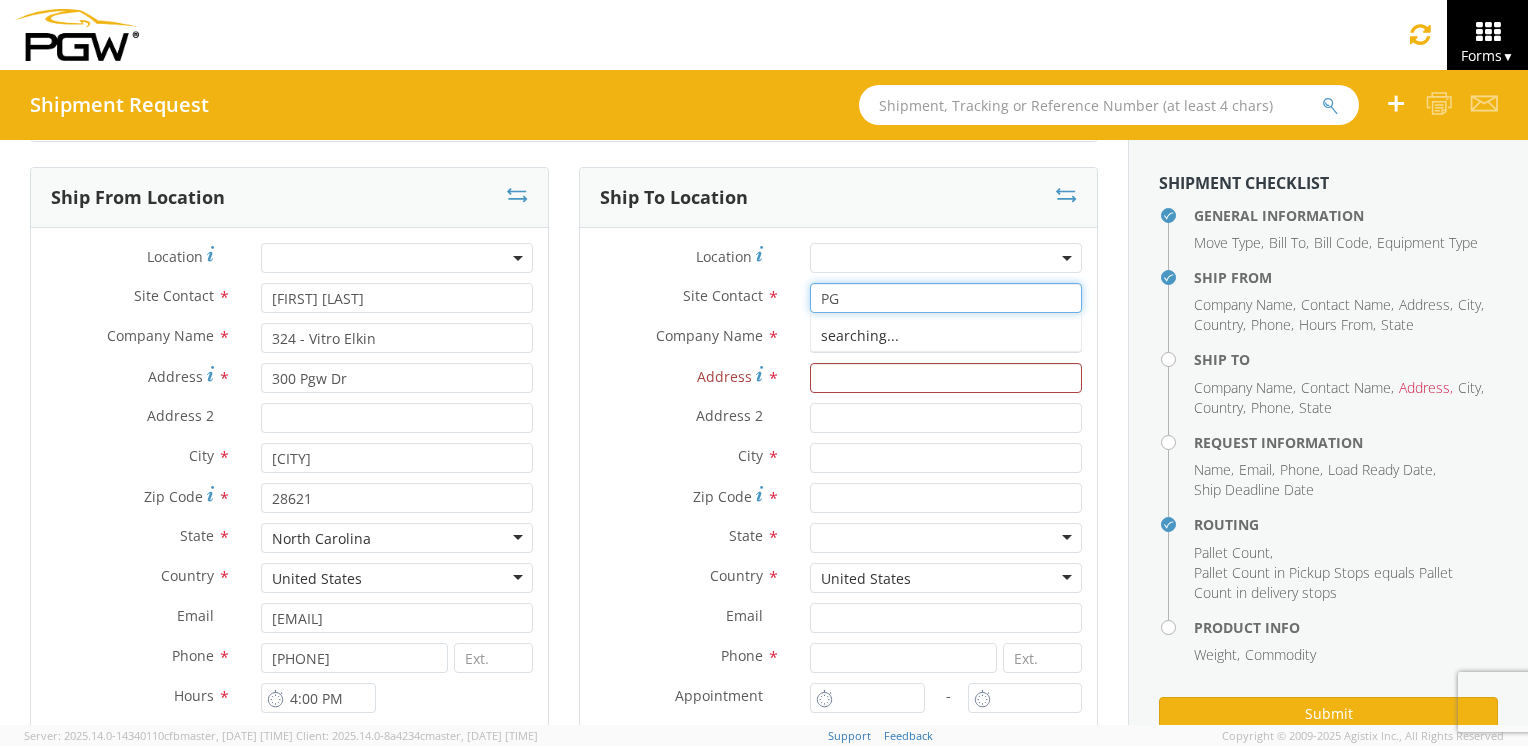 type on "P" 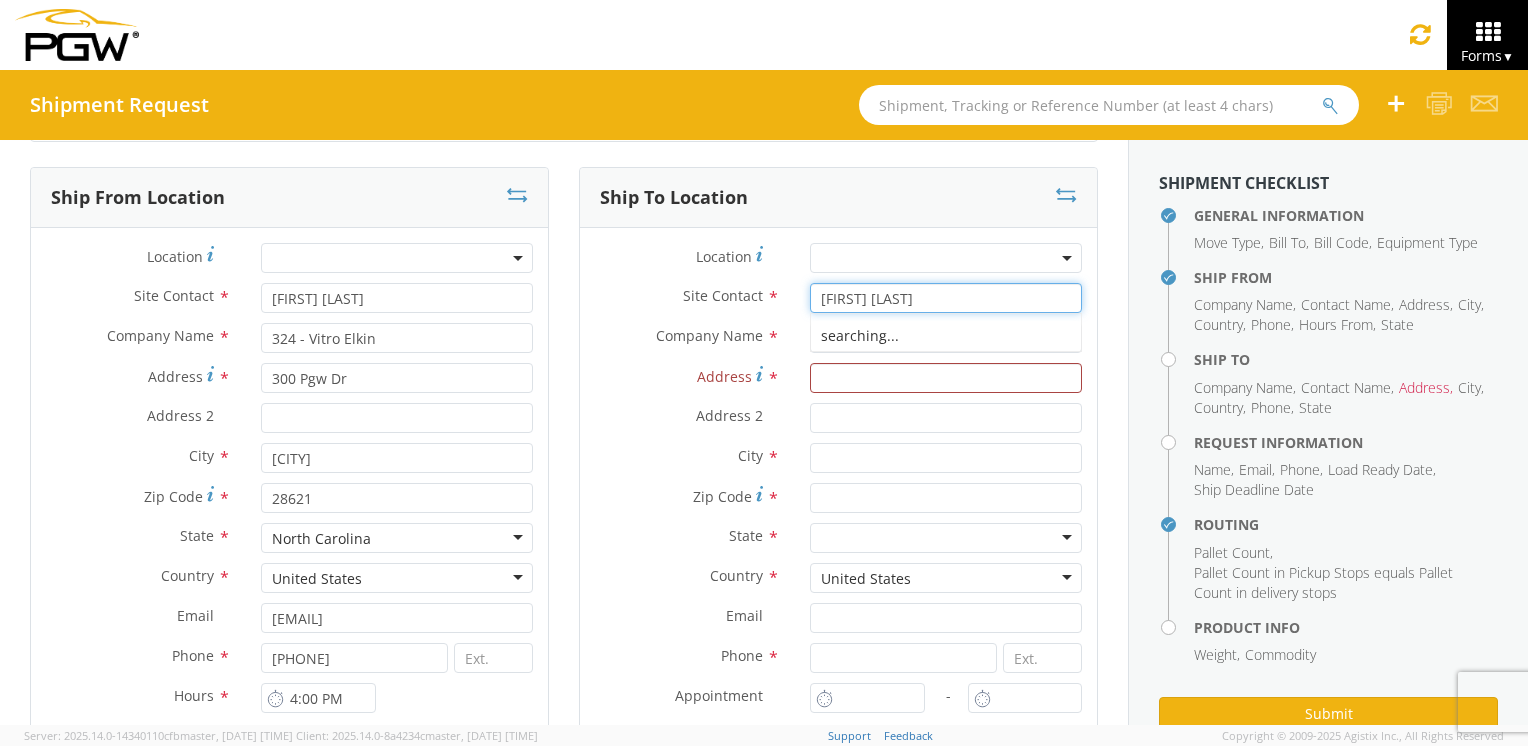 type on "[FIRST] [LAST]" 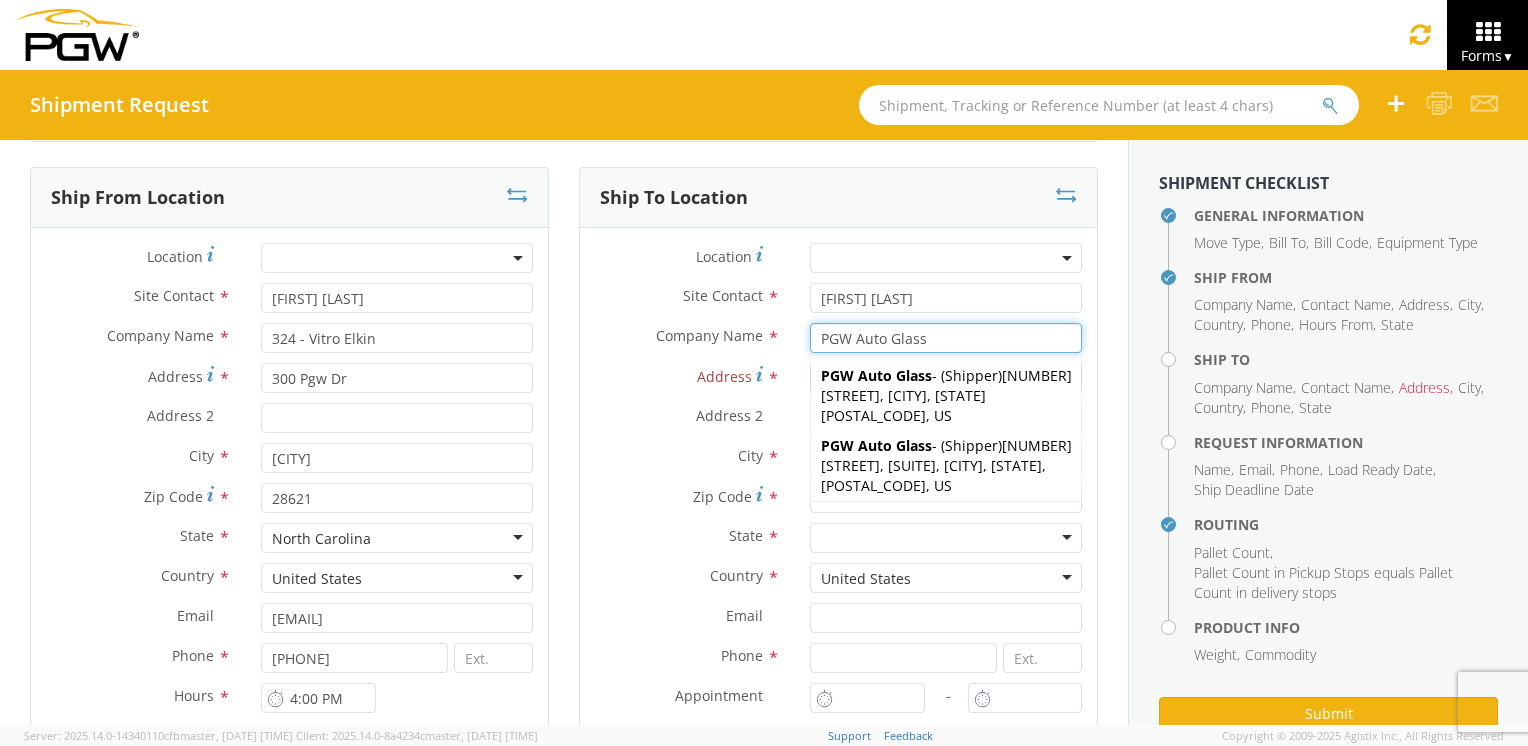 type on "PGW Auto Glass" 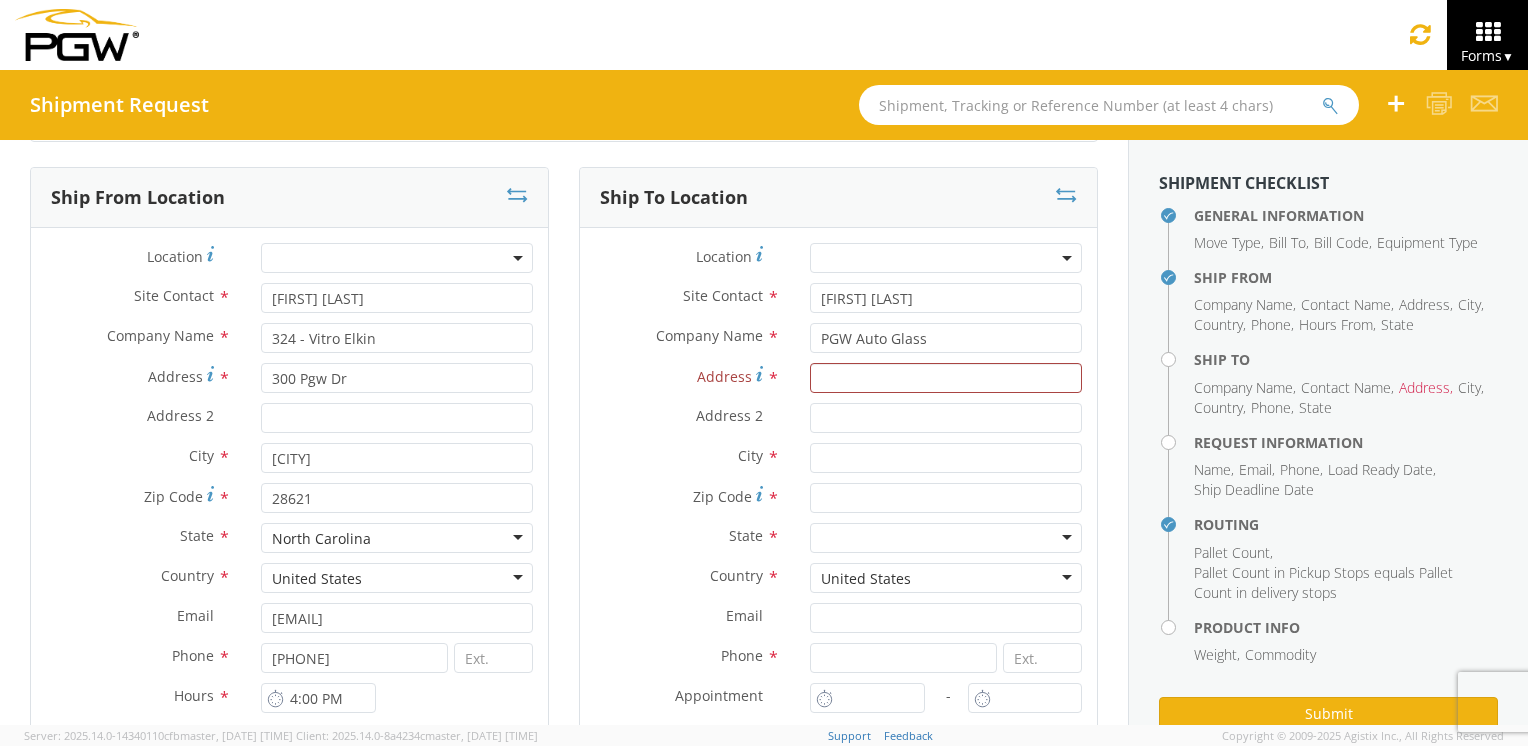 click on "Ship To Location Location * Site Contact * [FIRST] [LAST] Company Name * PGW Auto Glass PGW Auto Glass PGW Auto Glass - ( Shipper ) [NUMBER] [STREET], [CITY], [STATE] [POSTAL_CODE], US PGW Auto Glass - ( Shipper ) [NUMBER] [STREET], [SUITE], [CITY], [STATE] [POSTAL_CODE], US Address * Address 2 * City * Zip Code * State * Alabama Alaska Arizona Arkansas Armed Forces Americas Armed Forces Europe Armed Forces Pacific California Colorado Connecticut Delaware District of Columbia Florida Georgia Hawaii Idaho Illinois" 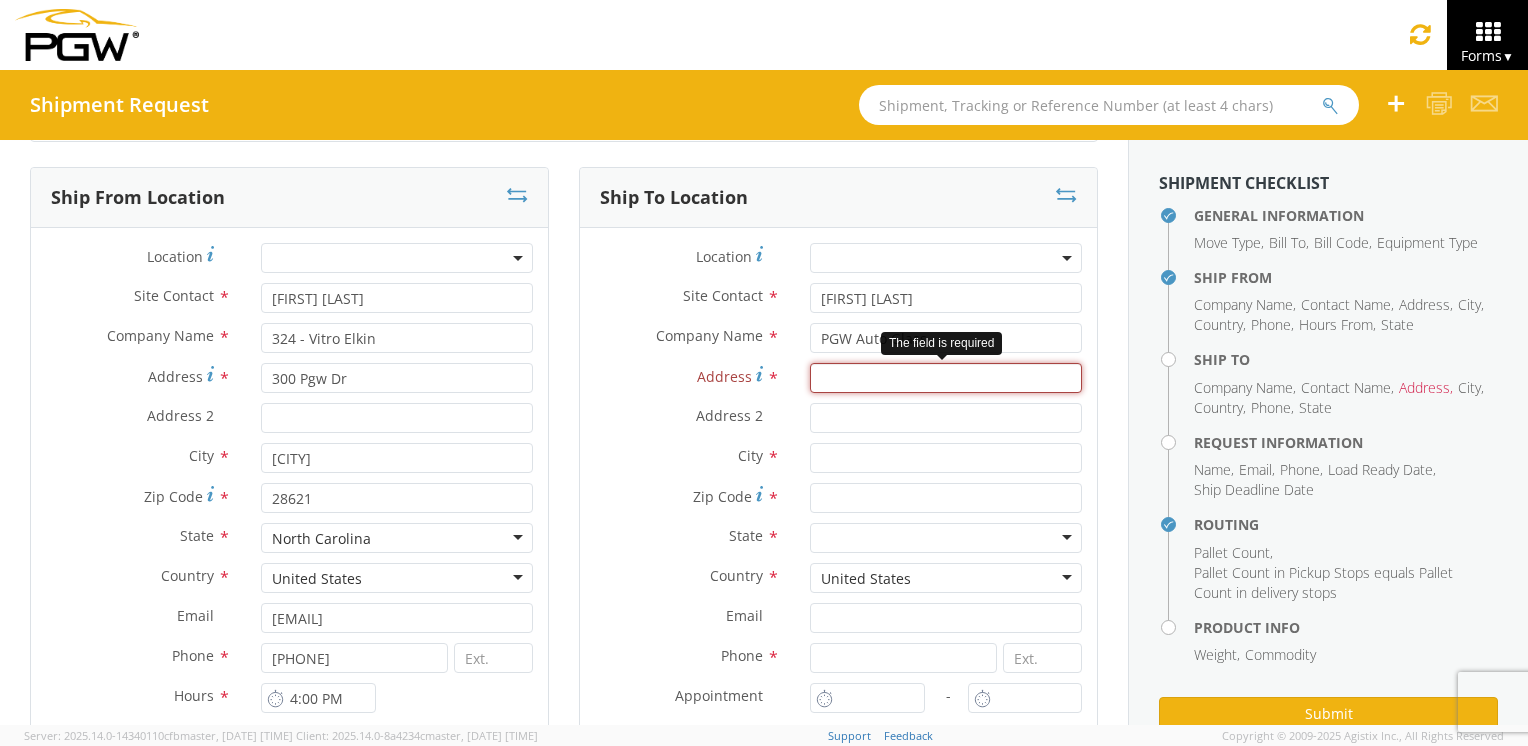 click on "Address        *" at bounding box center (946, 378) 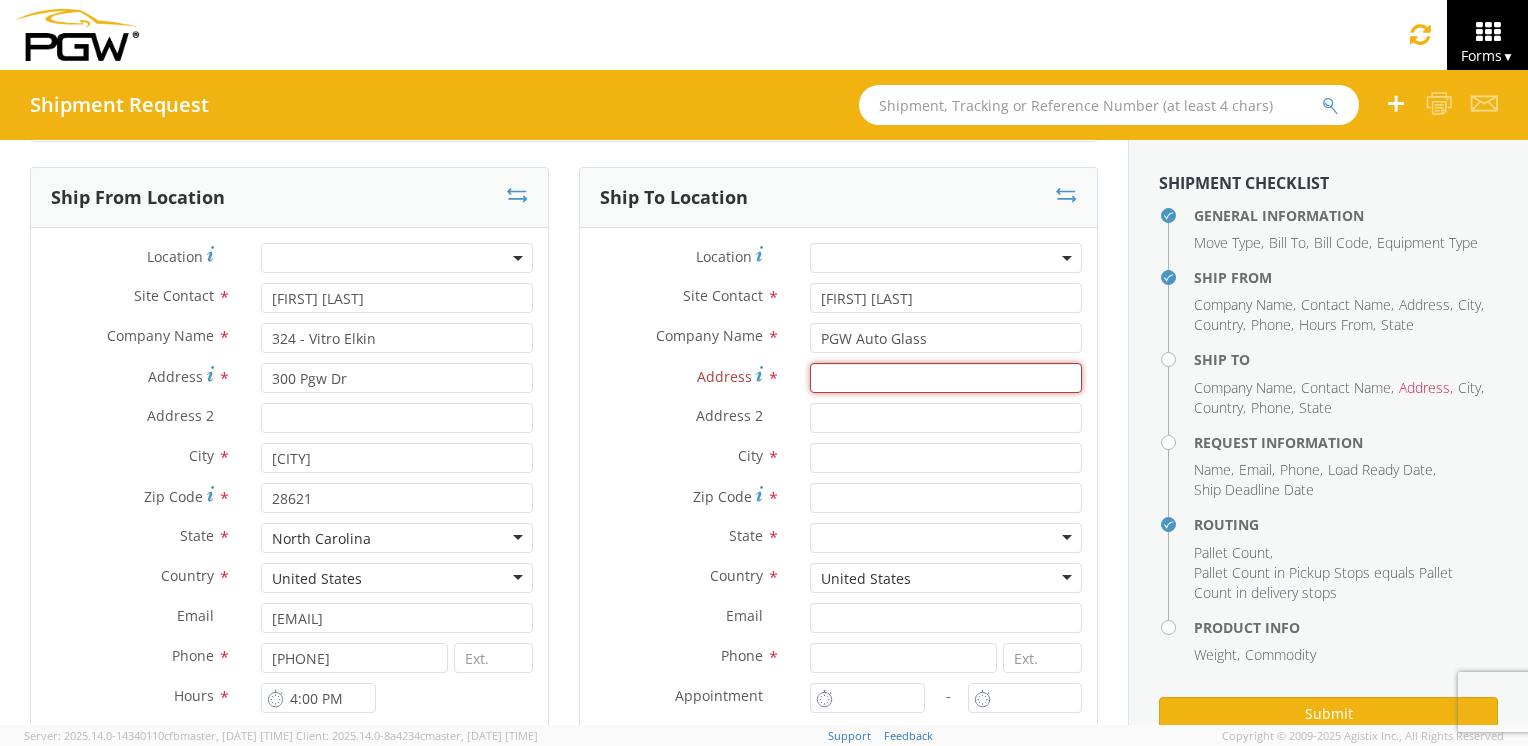 type on "[NUMBER] [STREET]" 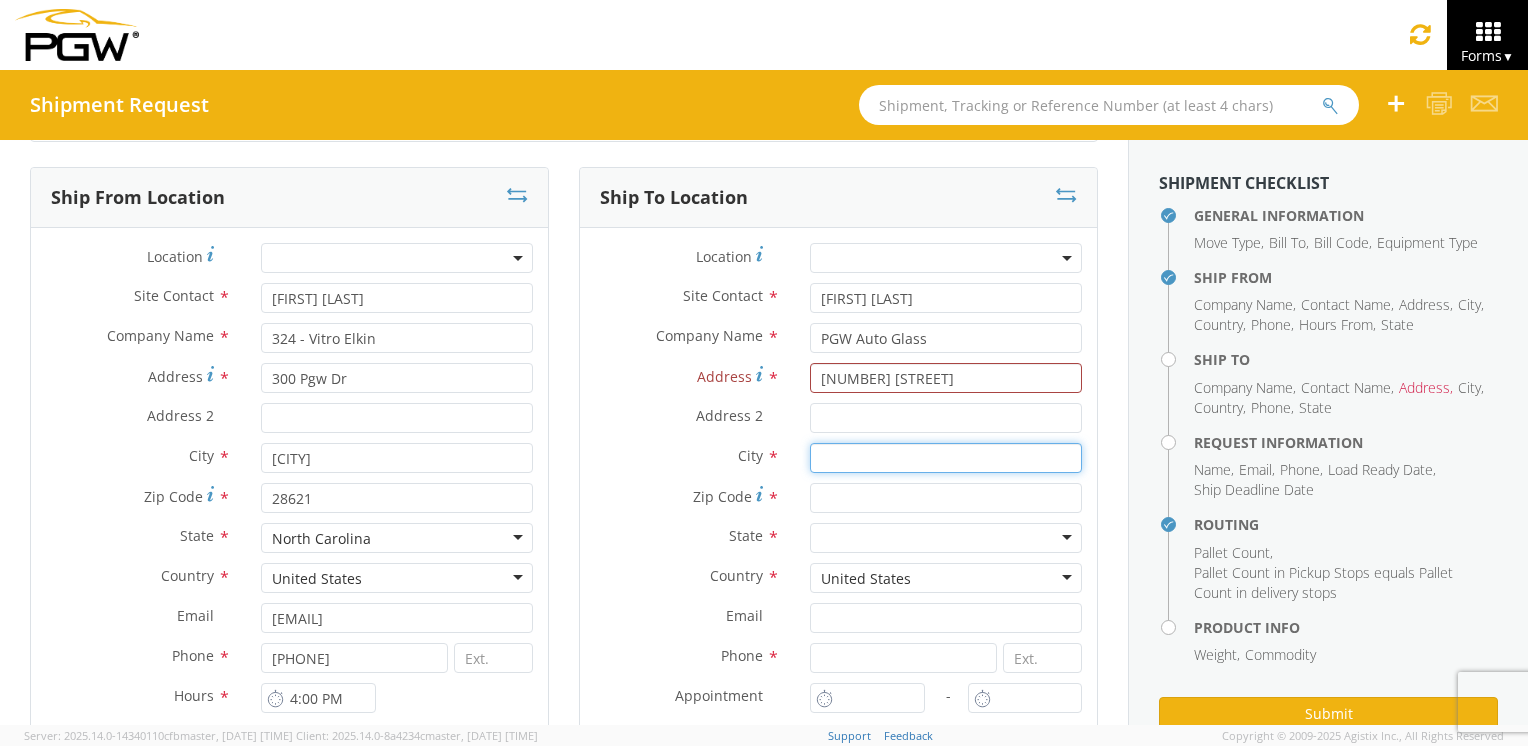 type on "Chillicothe" 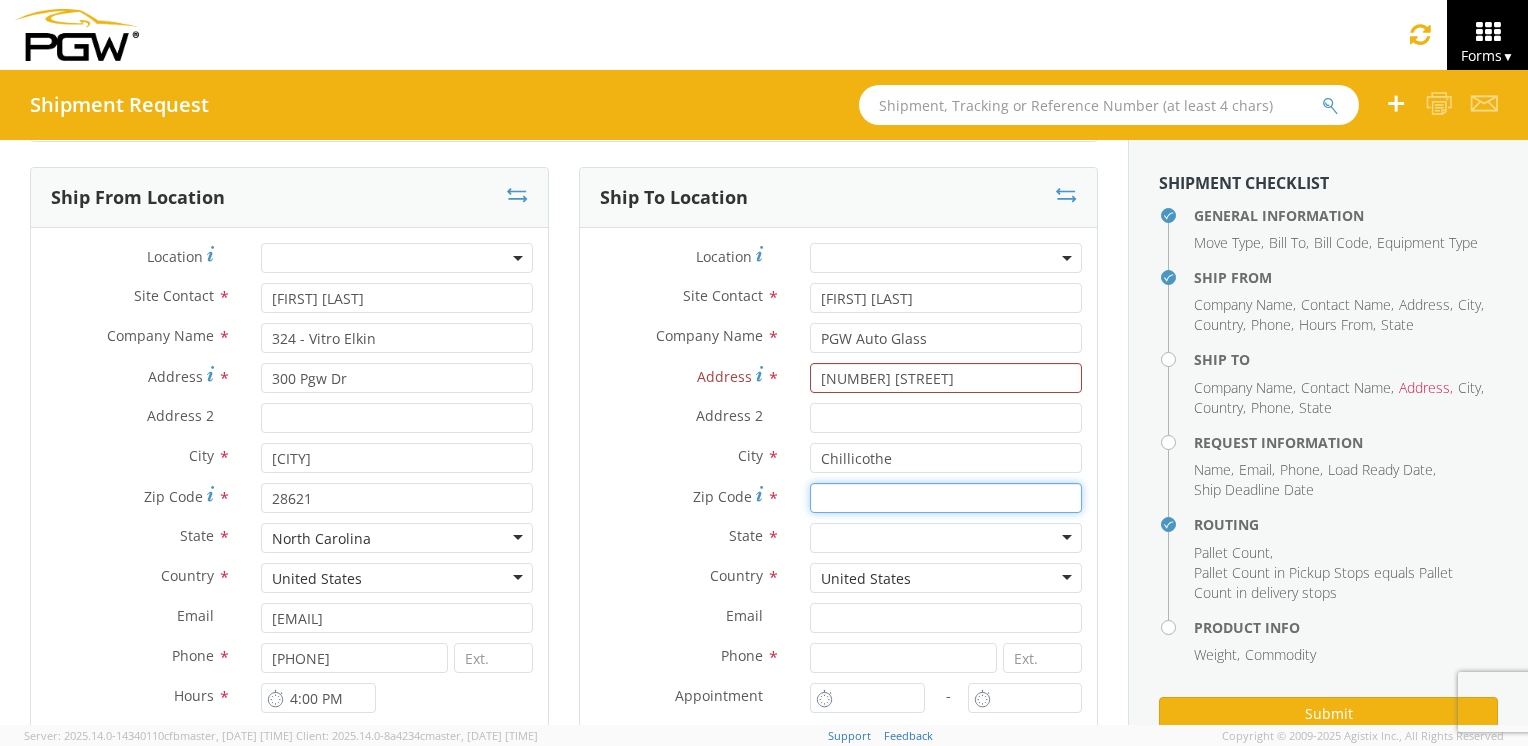 type on "45601" 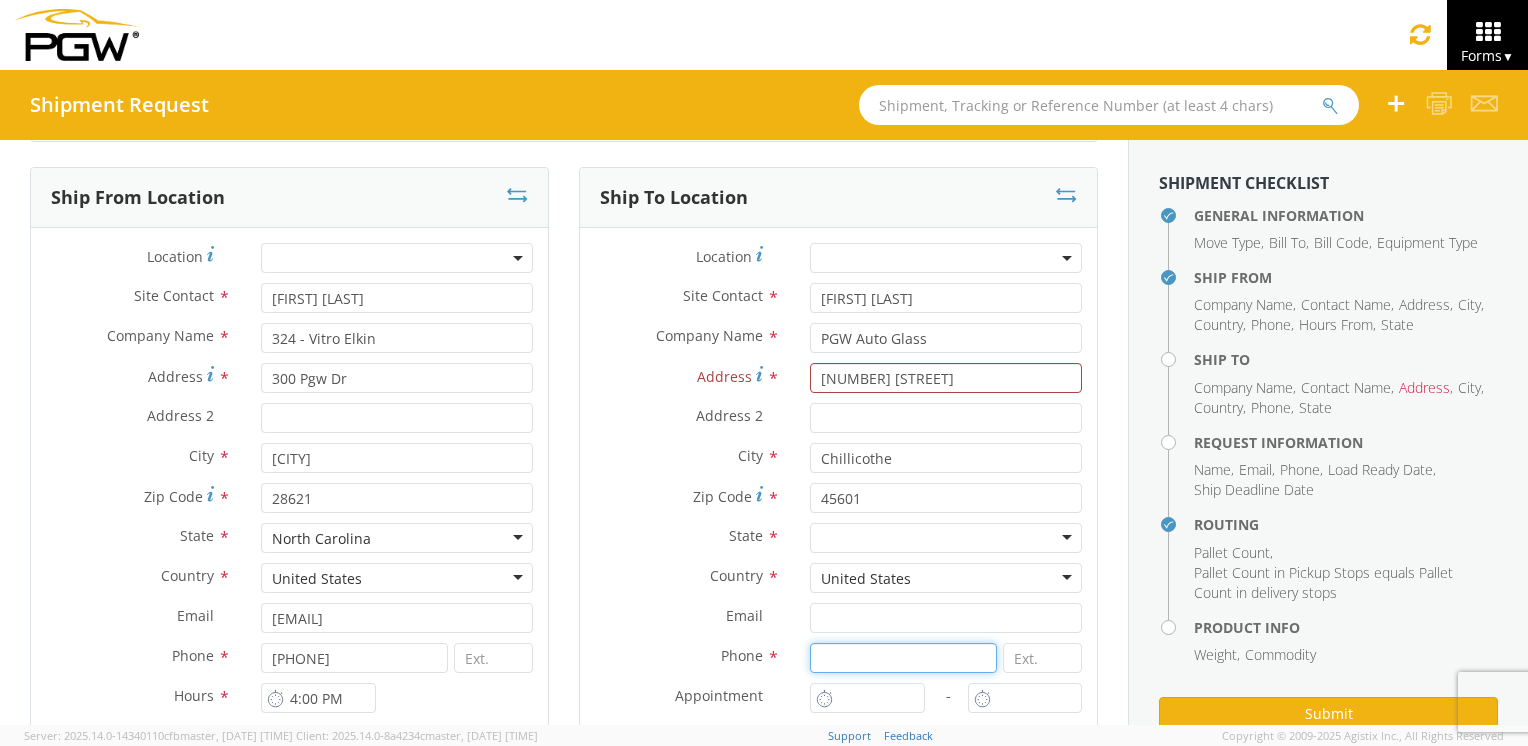 type on "[PHONE]" 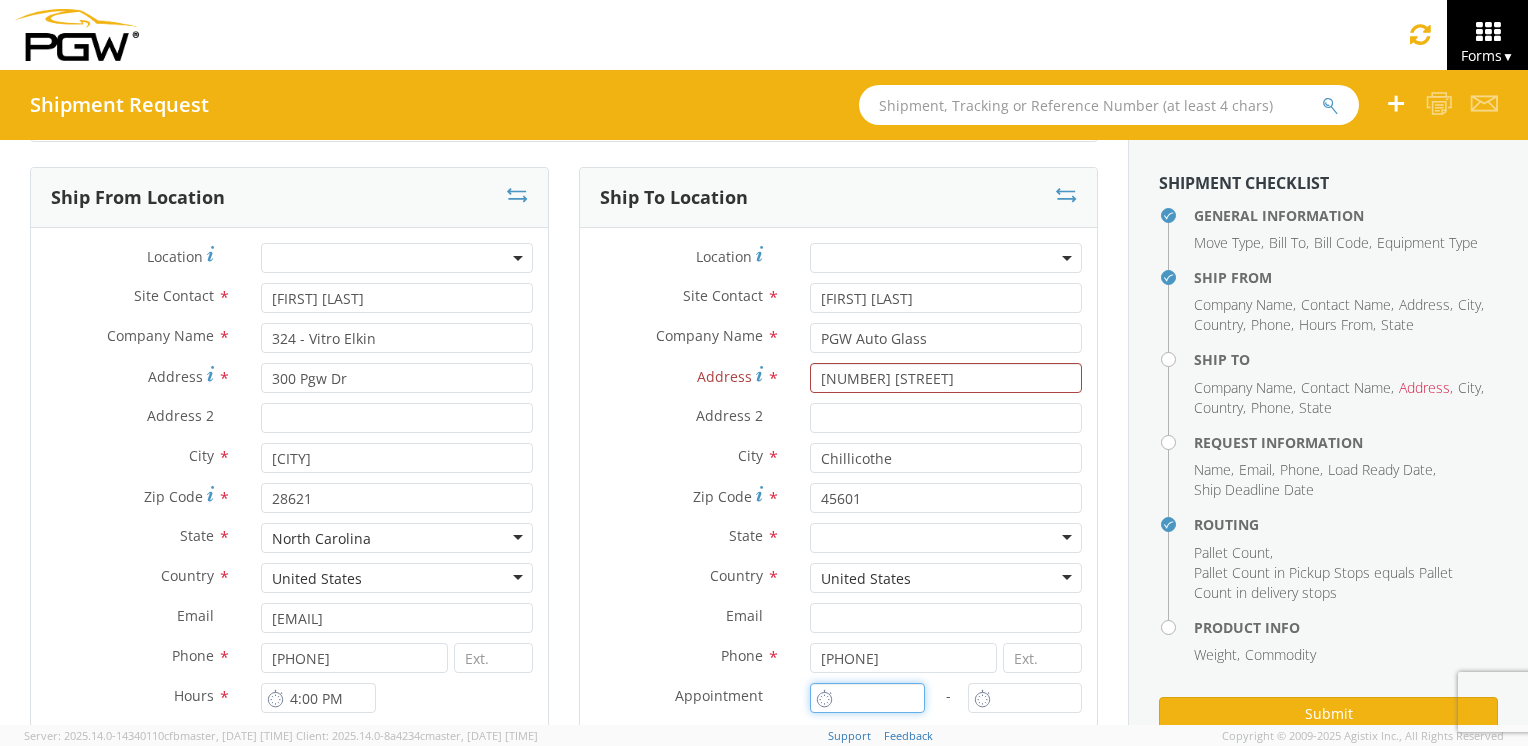 type on "2:00 PM" 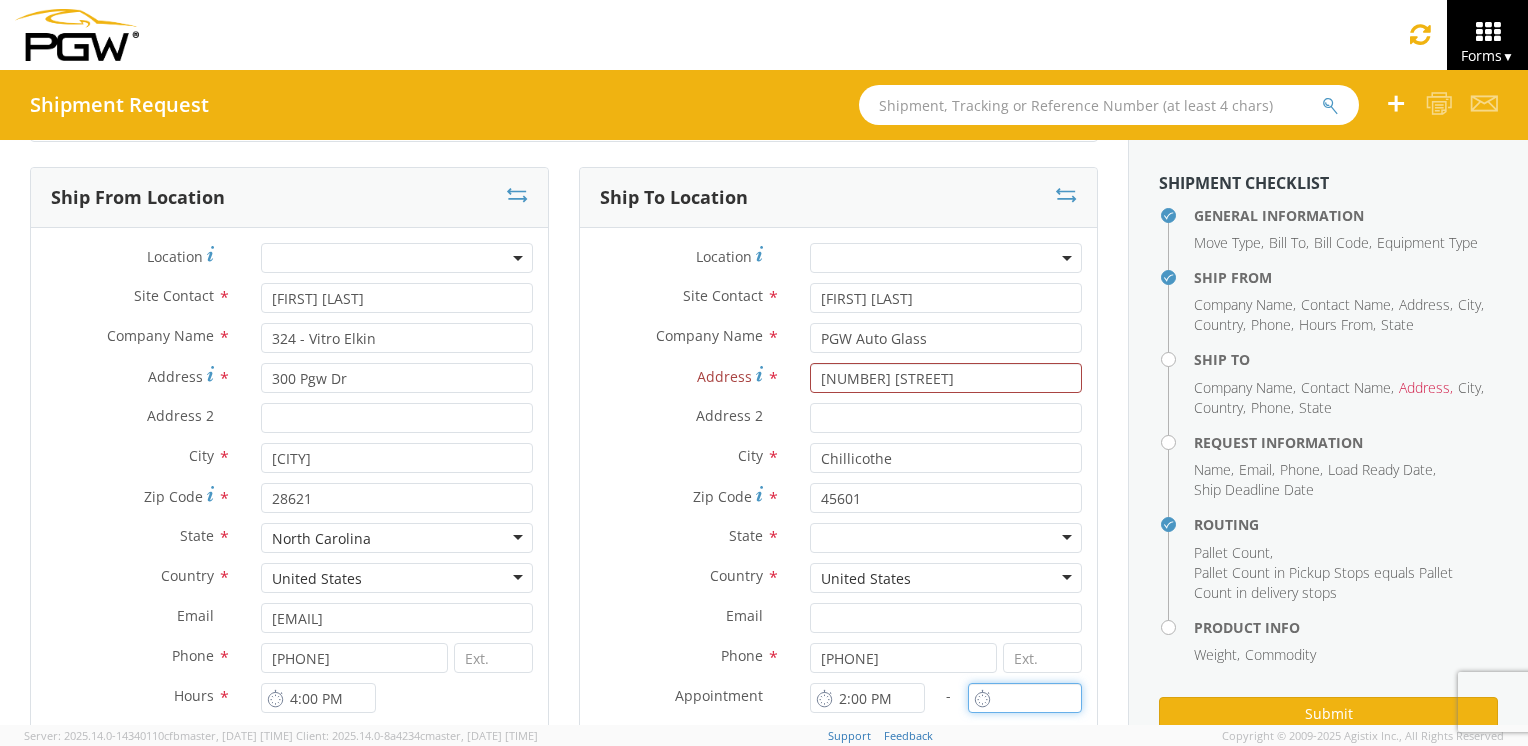type 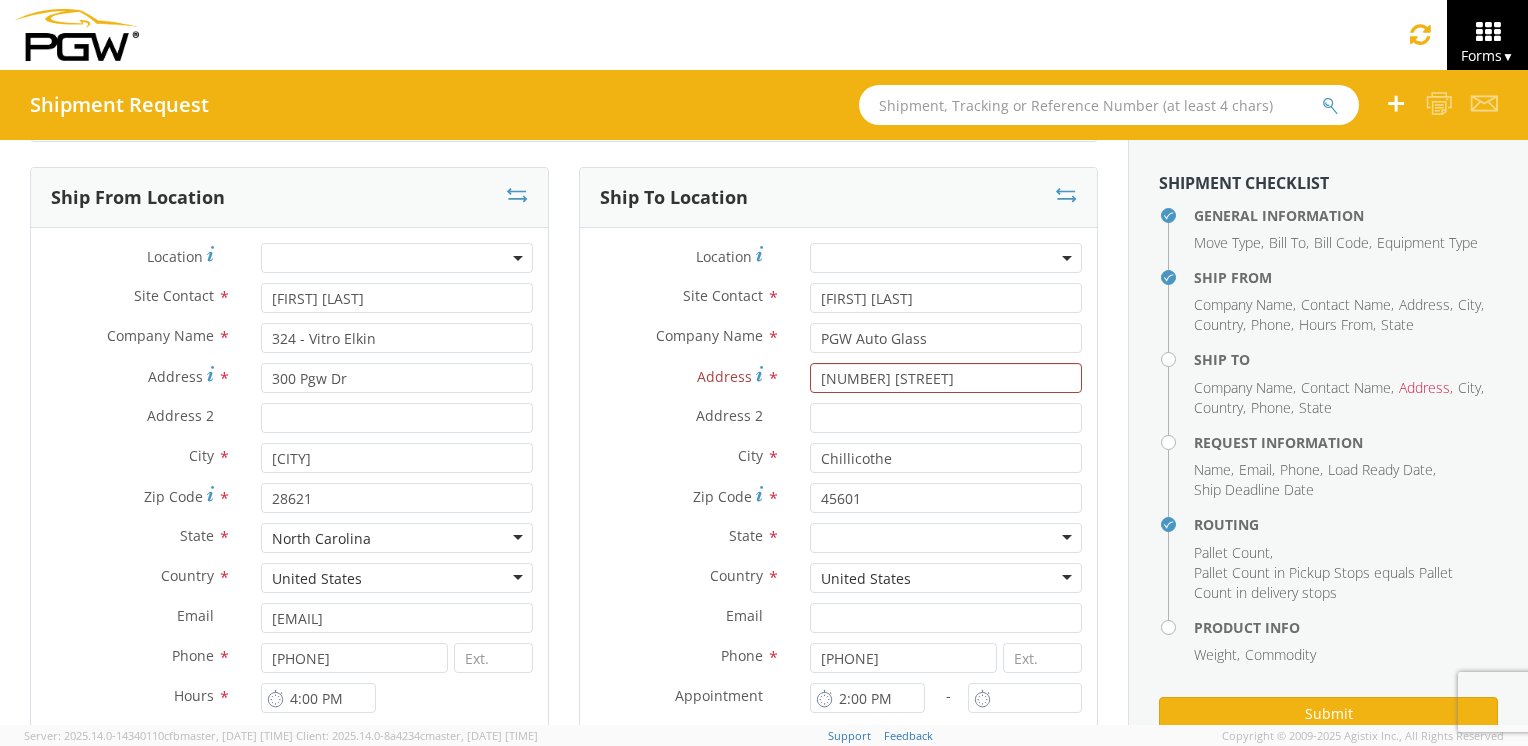 type on "[FIRST] [LAST]" 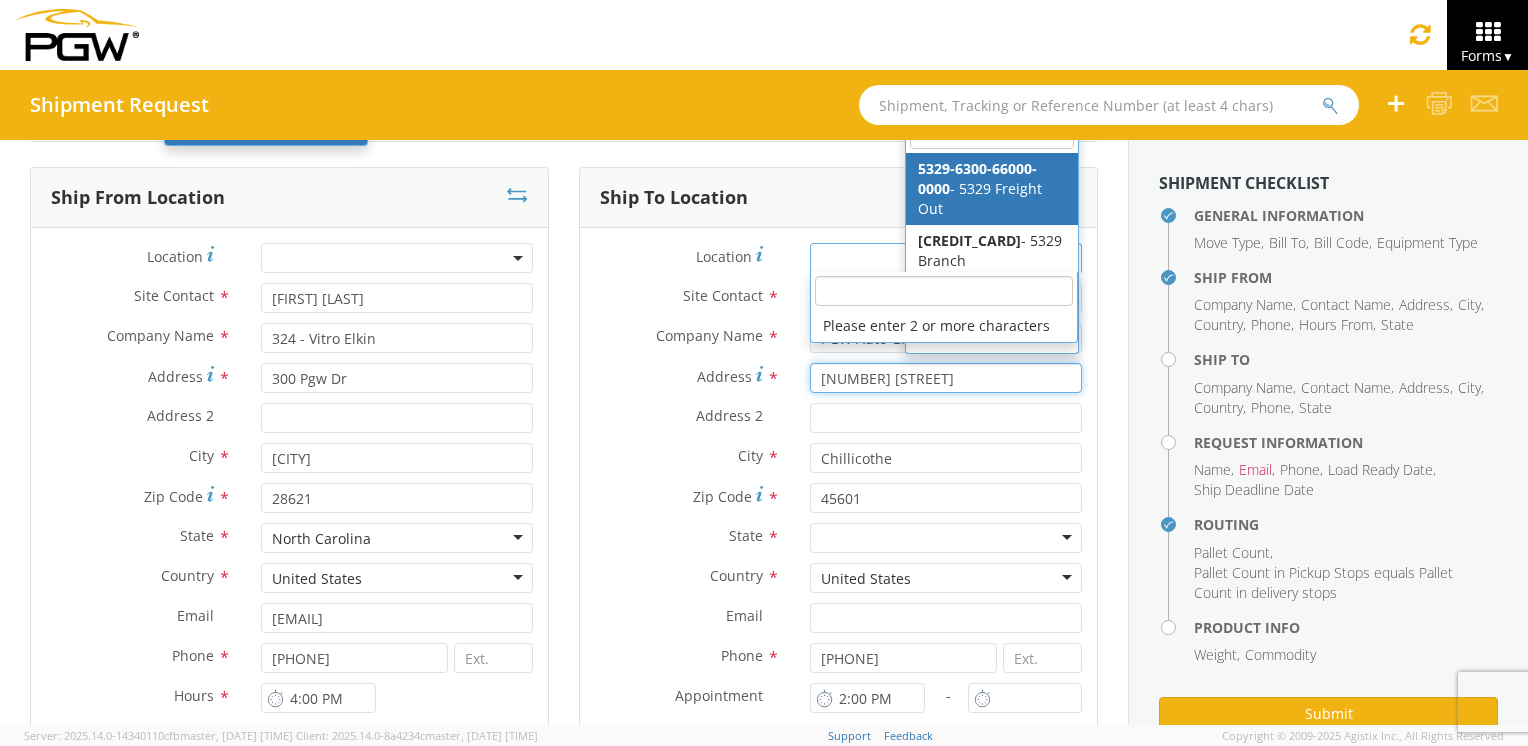 scroll, scrollTop: 302, scrollLeft: 0, axis: vertical 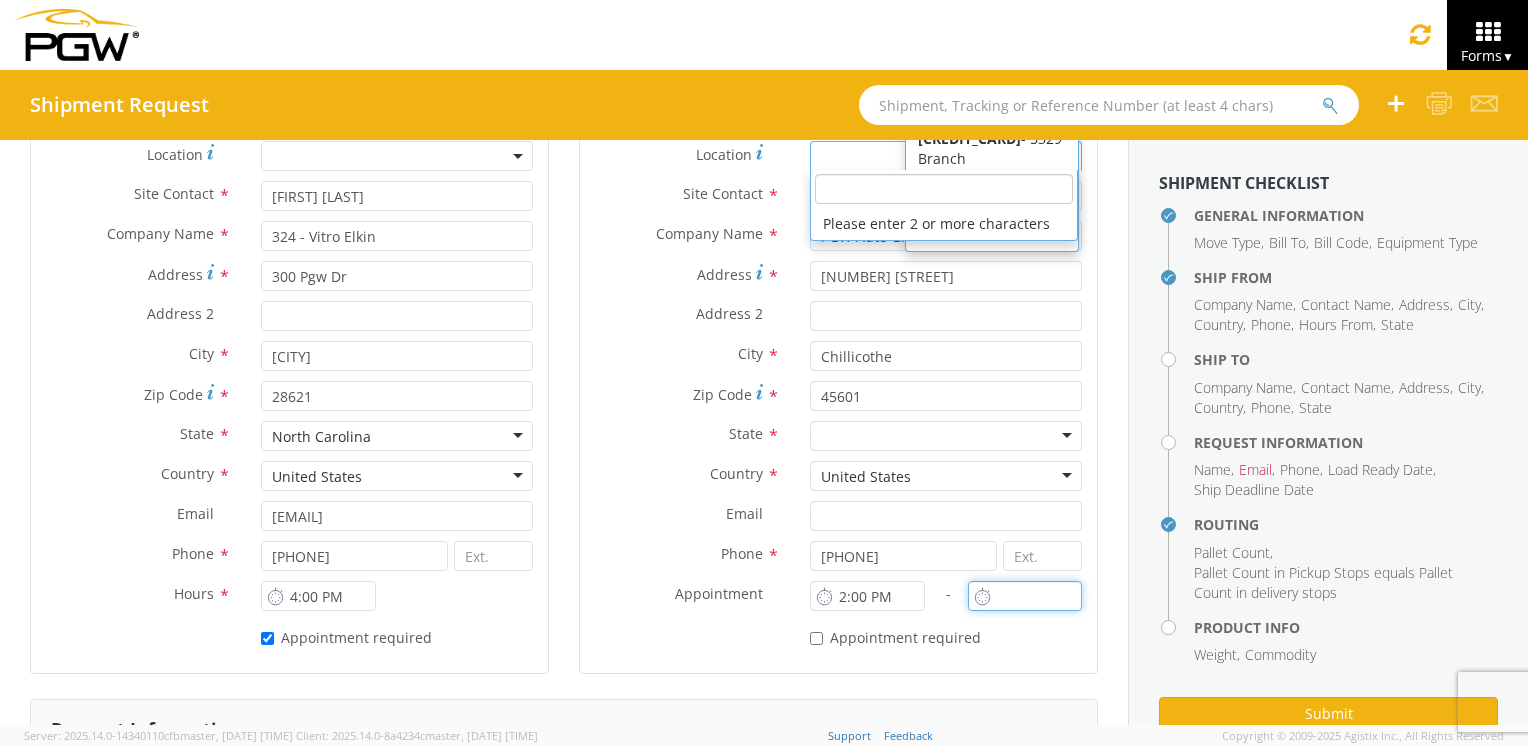 type 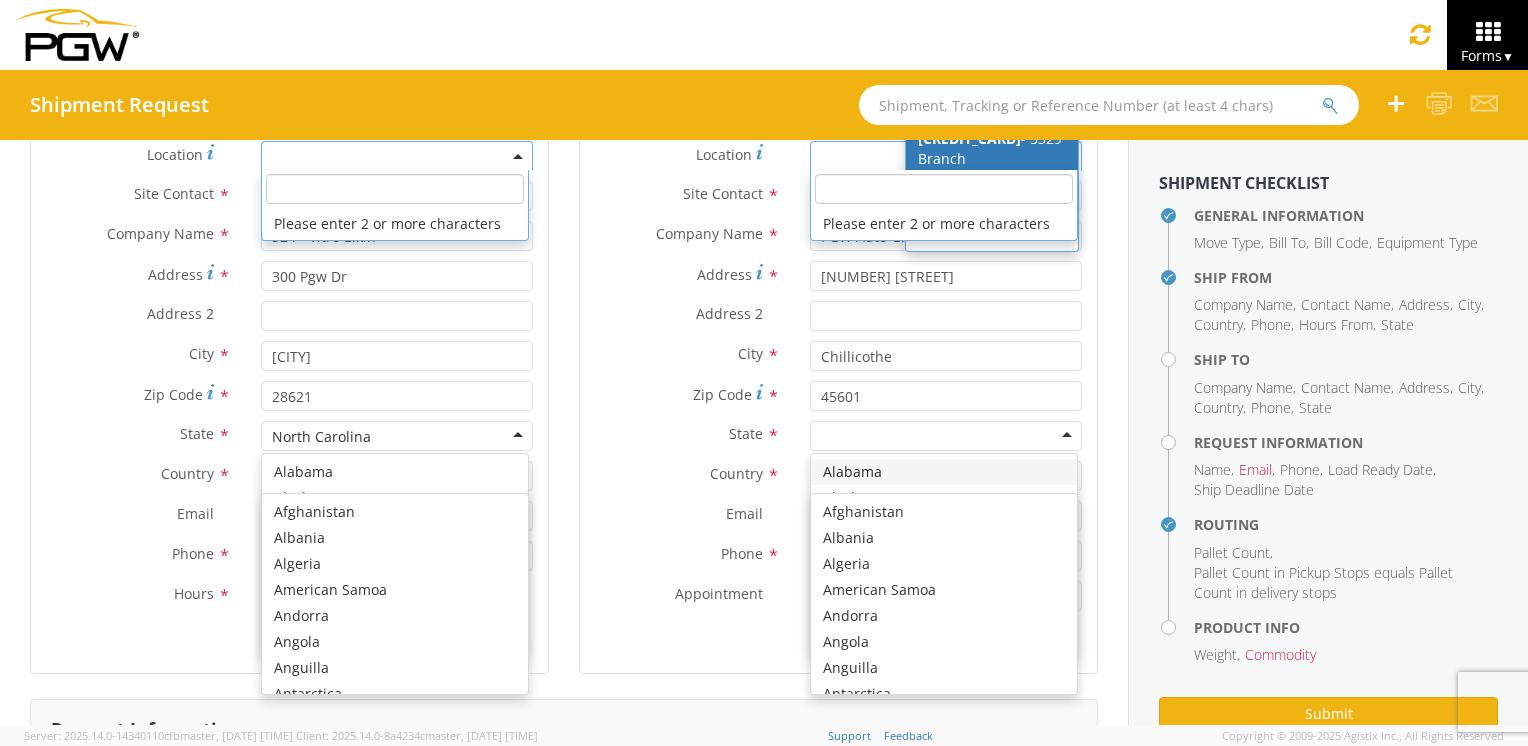 scroll, scrollTop: 0, scrollLeft: 0, axis: both 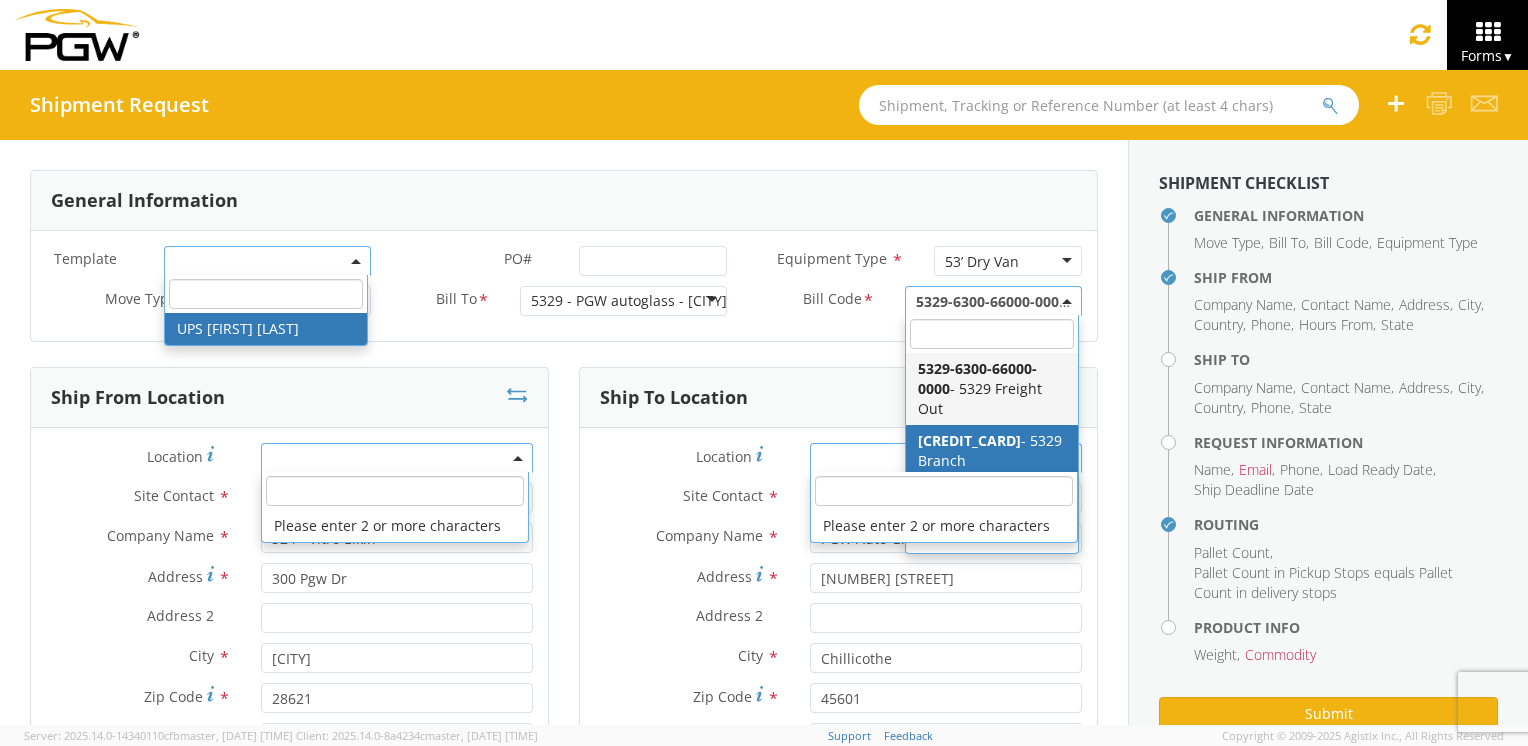 click on "Ship From Location Location * Please enter 2 or more characters Site Contact * [FIRST] [LAST] [FIRST] [LAST] 324 - Vitro [CITY] - ( [FIRST] [LAST] ) 300 Pgw Dr, [CITY], [STATE], [POSTAL_CODE], US Company Name * 324 - Vitro [CITY] Address * 300 Pgw Dr Address 2 * City * [CITY] Zip Code * [POSTAL_CODE] State * North Carolina North Carolina Alabama Alaska Arizona Arkansas Armed Forces Americas Armed Forces Europe Armed Forces Pacific California Colorado Connecticut Delaware District of Columbia Florida Georgia Hawaii Idaho Illinois" 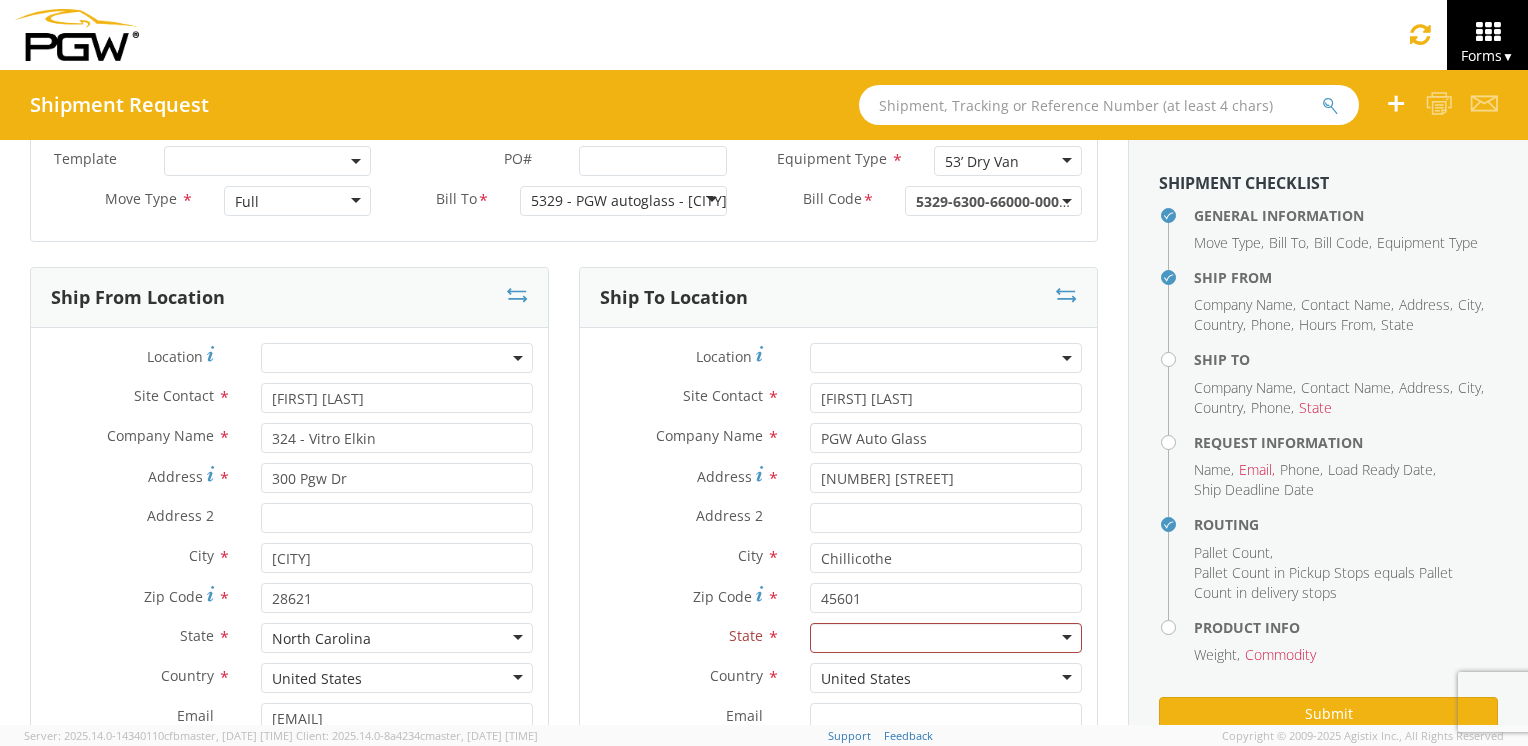 scroll, scrollTop: 200, scrollLeft: 0, axis: vertical 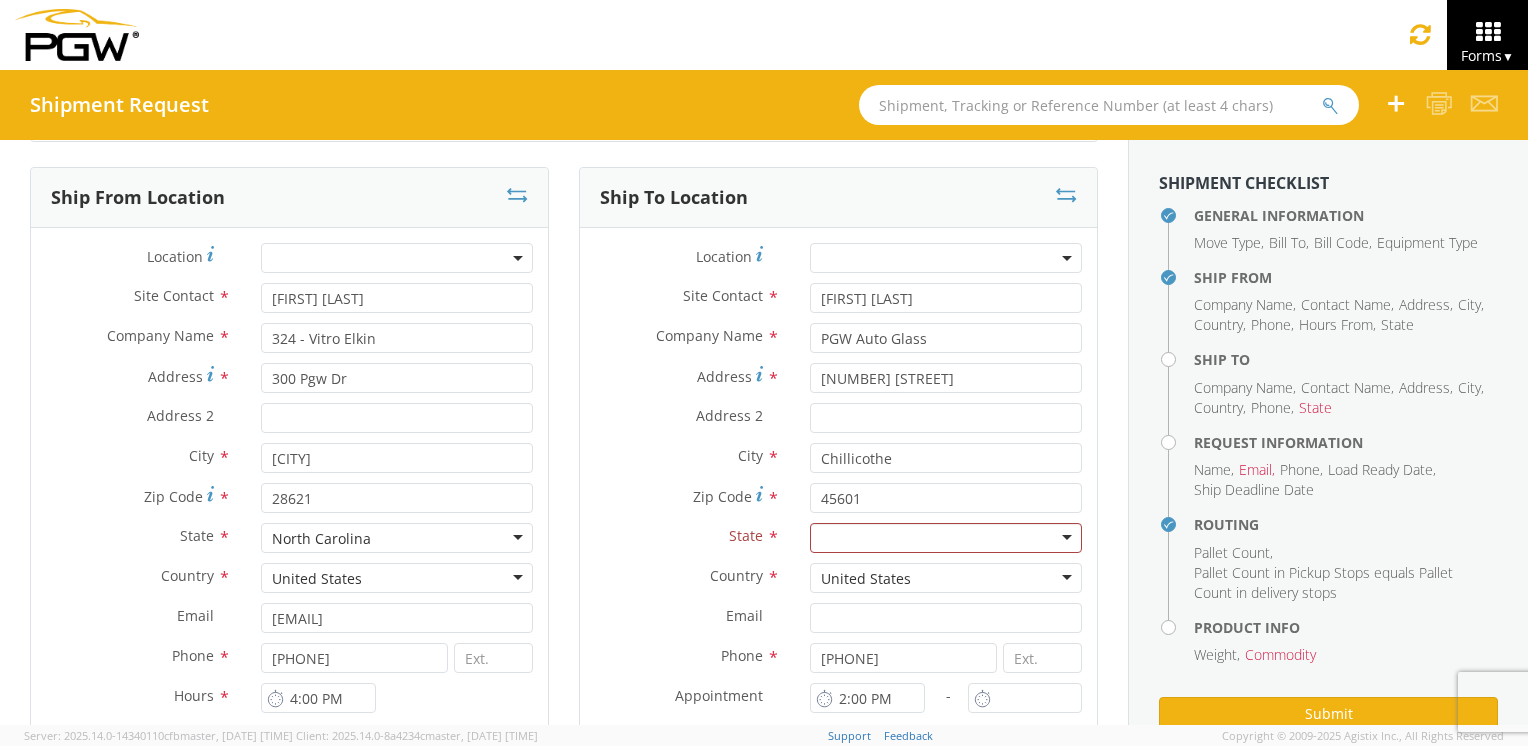 click 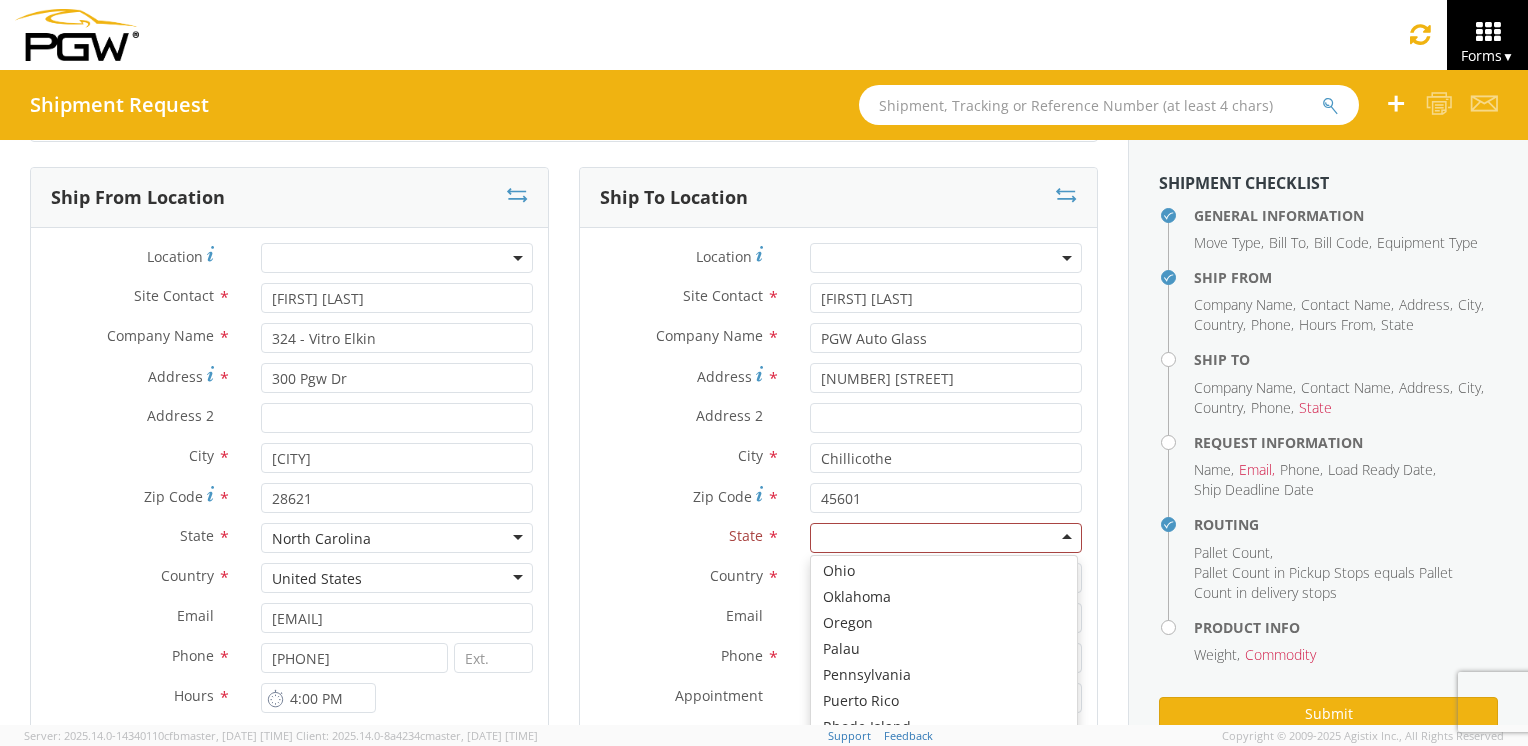 scroll, scrollTop: 1000, scrollLeft: 0, axis: vertical 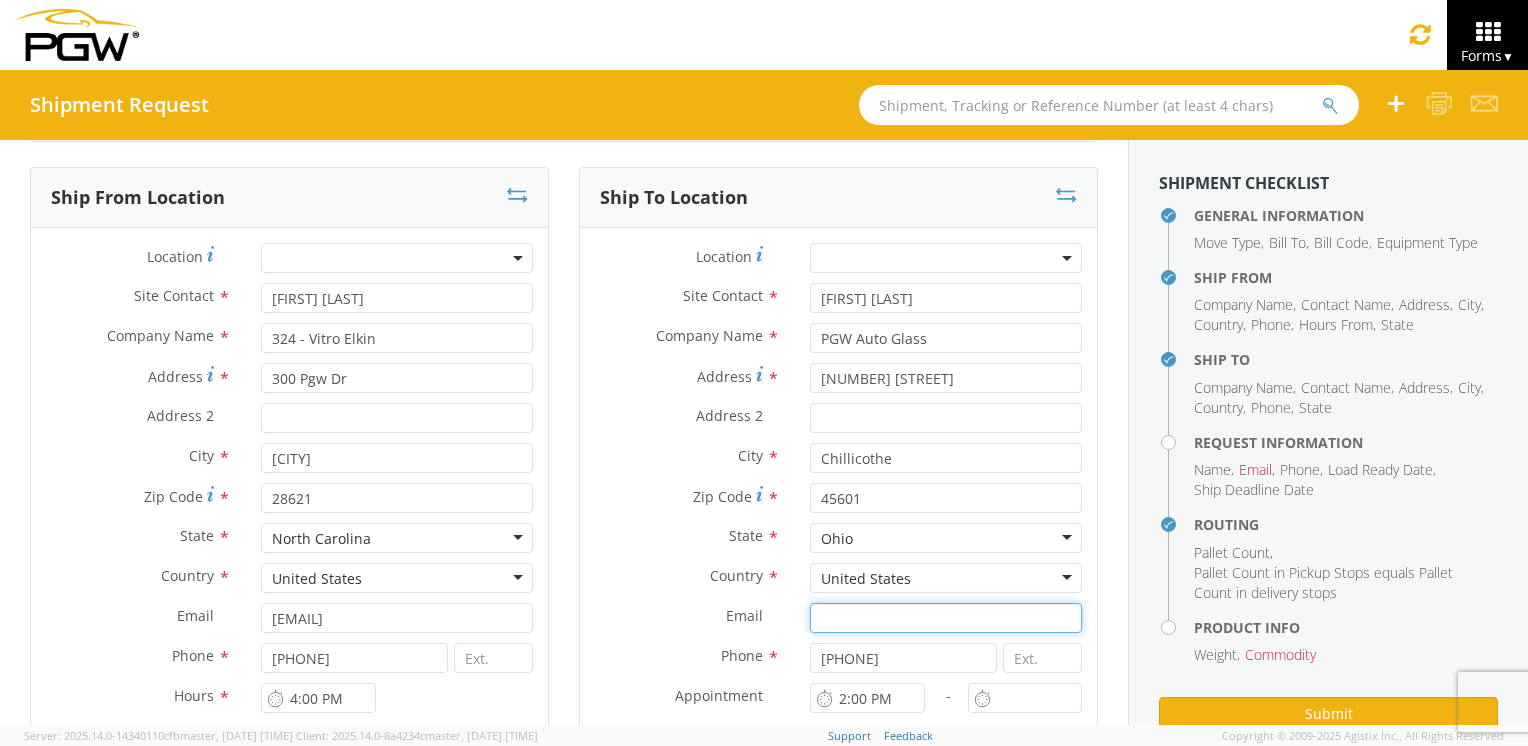 click on "Email        *" at bounding box center (946, 618) 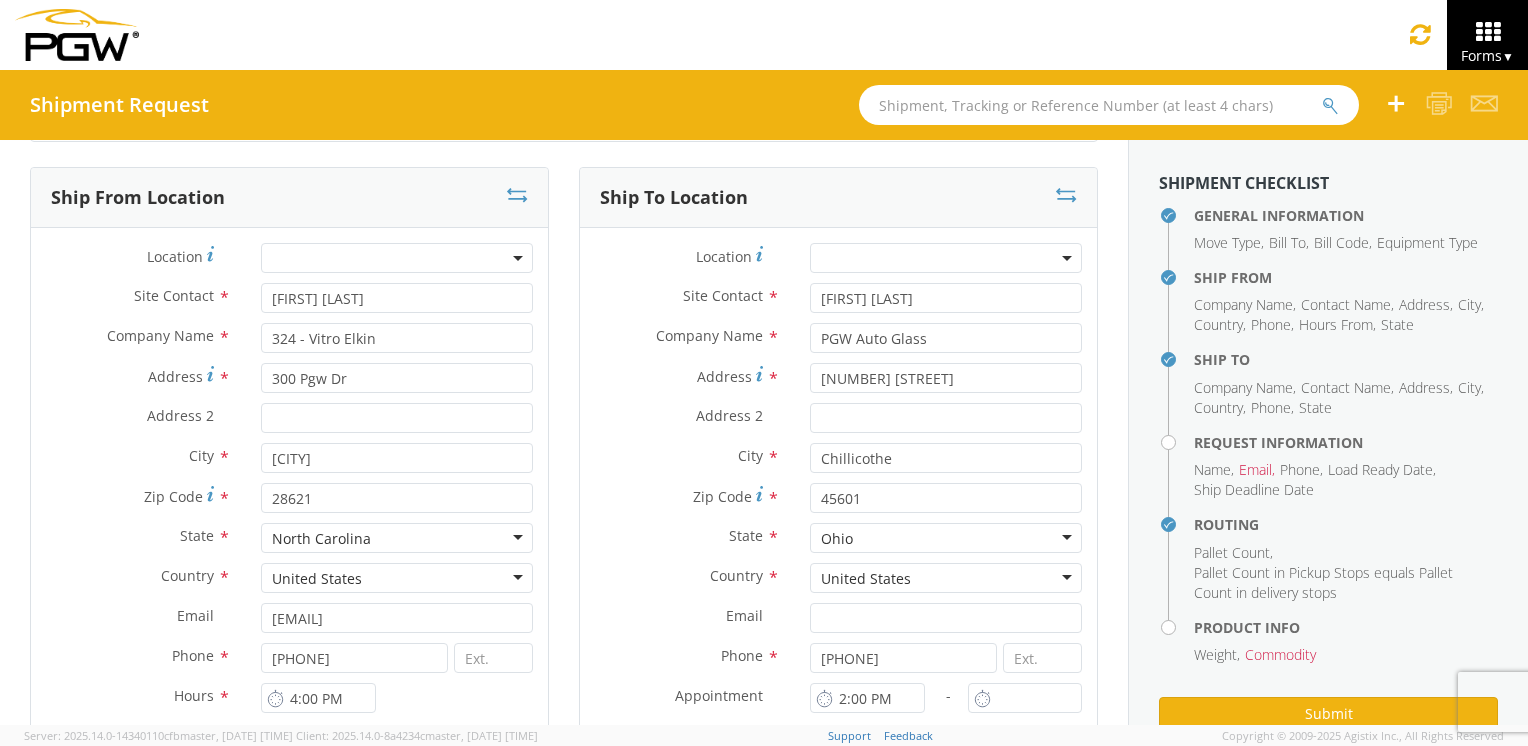 click on "State * Ohio Ohio Alabama Alaska Arizona Arkansas Armed Forces Americas Armed Forces Europe Armed Forces Pacific California Colorado Connecticut Delaware District of Columbia Florida Georgia Hawaii Idaho Illinois Indiana Iowa Kansas Kentucky Louisiana Maine Maryland Massachusetts Michigan Minnesota Mississippi Missouri Montana Nebraska Nevada New Hampshire New Jersey New Mexico New York North Carolina North Dakota Ohio Oklahoma Oregon Palau Pennsylvania Puerto Rico Rhode Island South Carolina South Dakota Tennessee Texas Utah Vermont Virginia Washington West Virginia Wisconsin Wyoming" 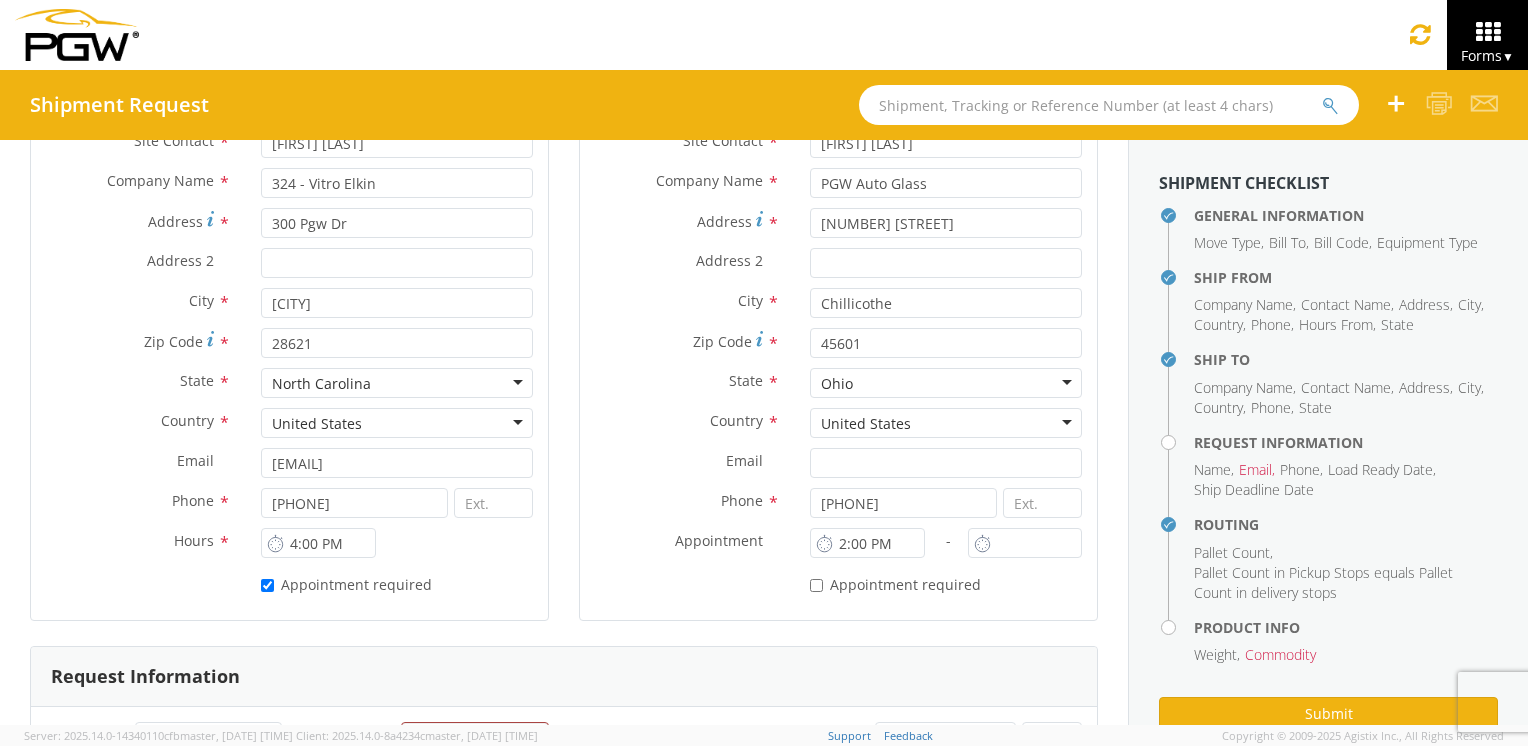 scroll, scrollTop: 400, scrollLeft: 0, axis: vertical 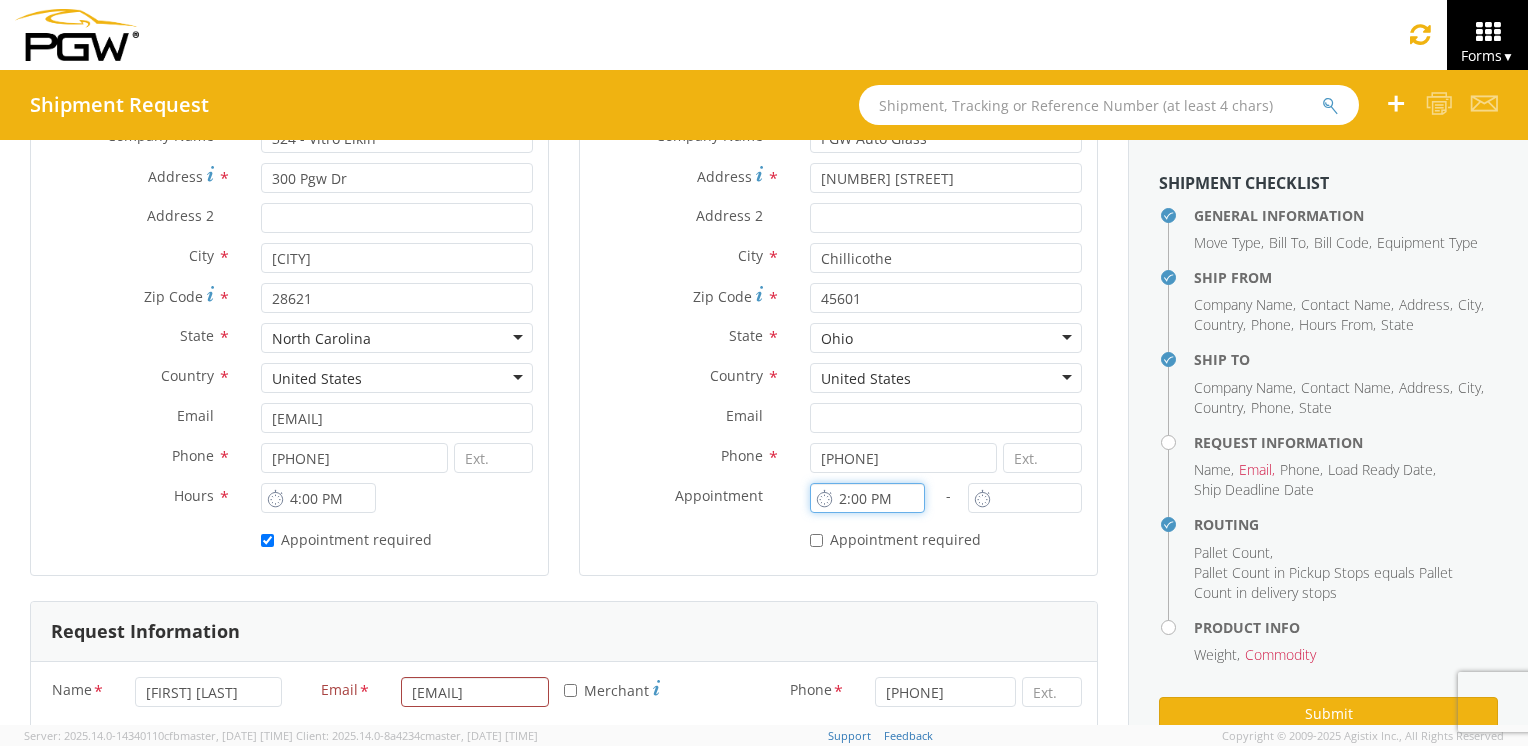 click on "2:00 PM" at bounding box center (867, 498) 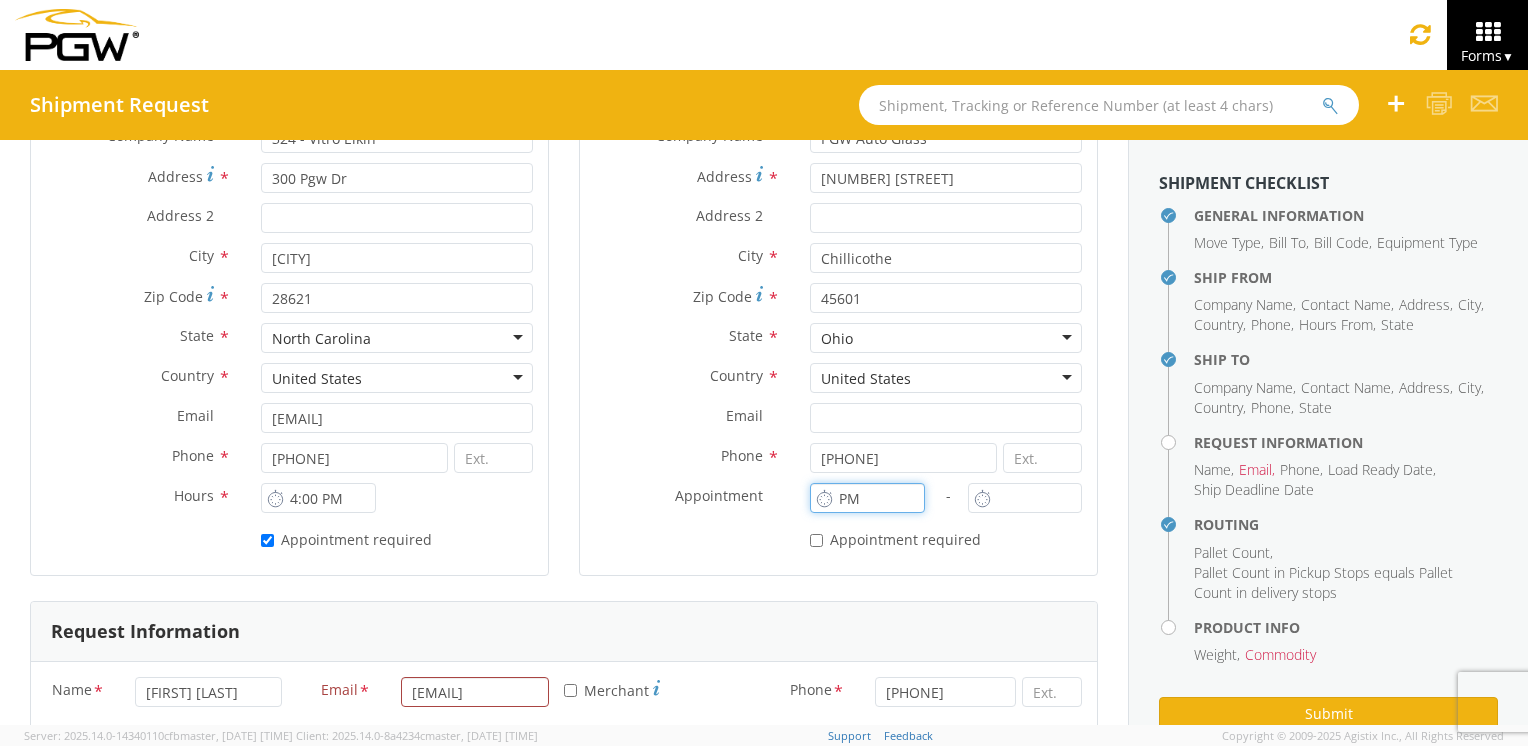 type on "M" 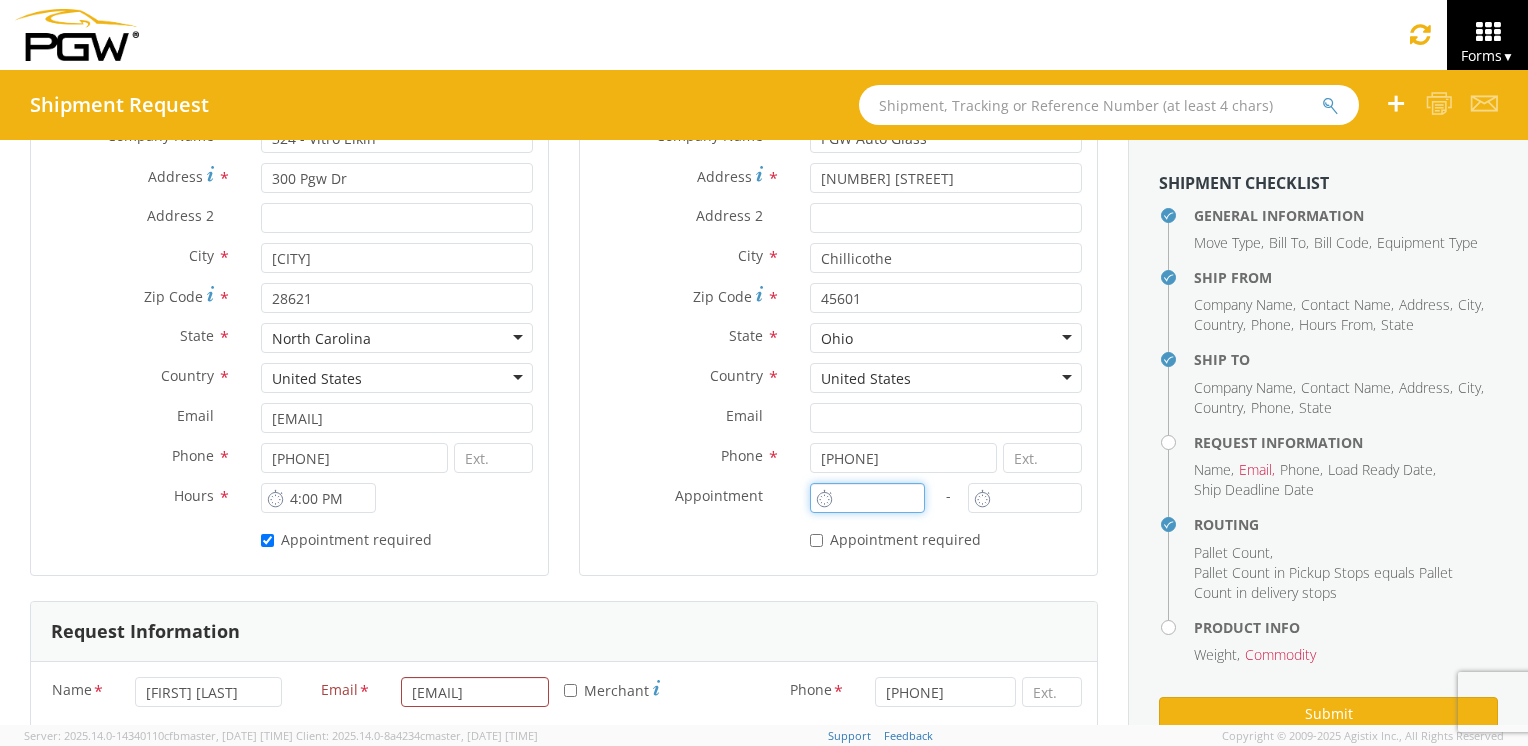 type 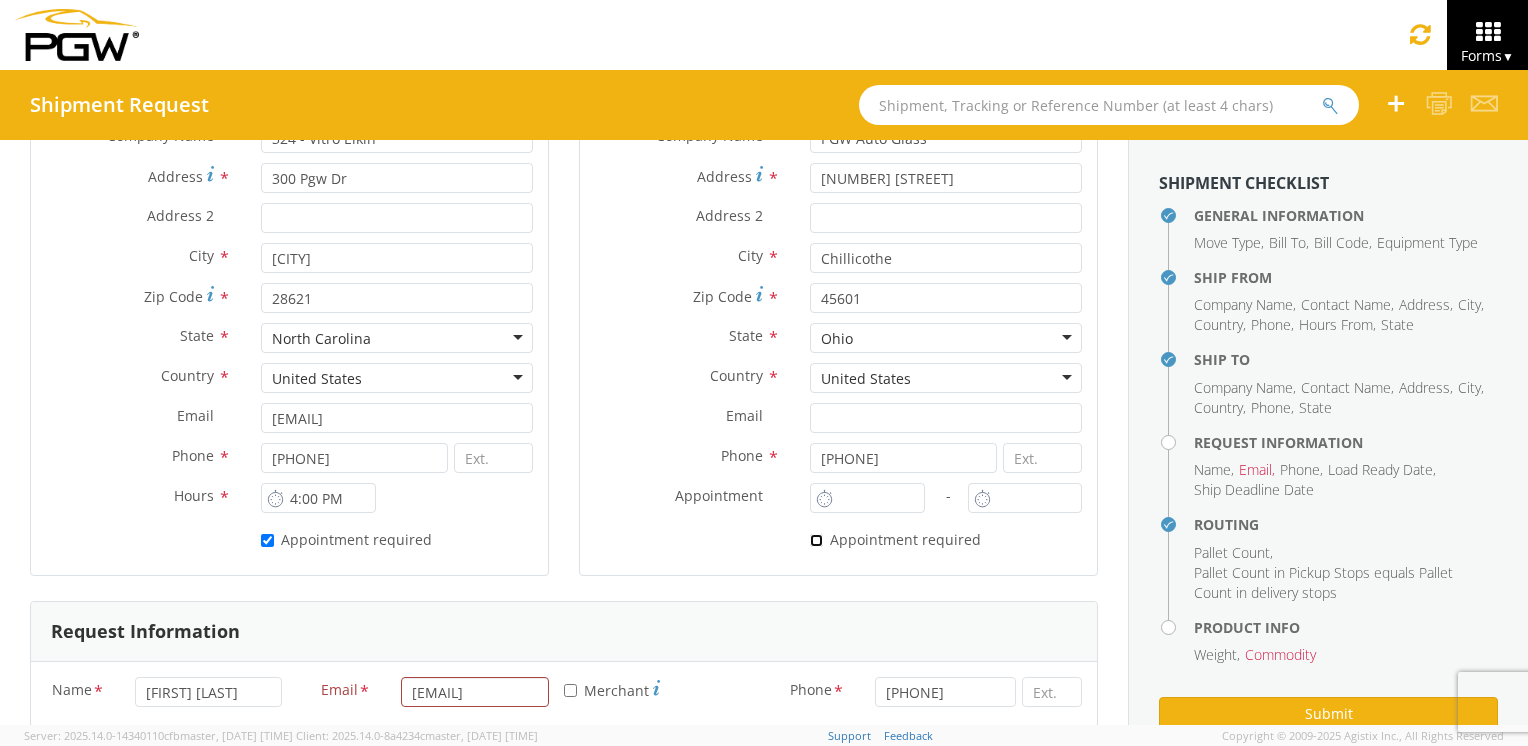 click on "* Appointment required" at bounding box center [816, 540] 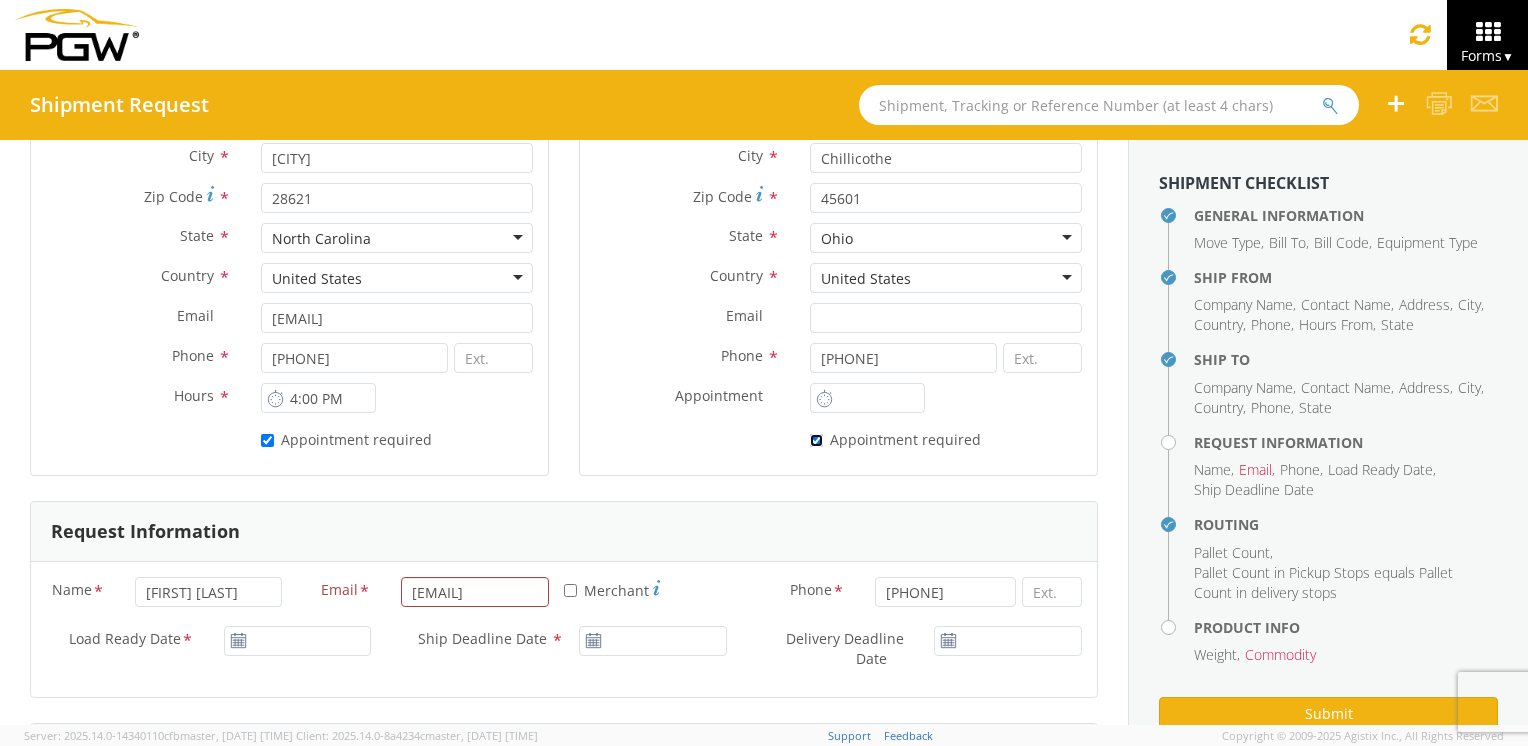 scroll, scrollTop: 600, scrollLeft: 0, axis: vertical 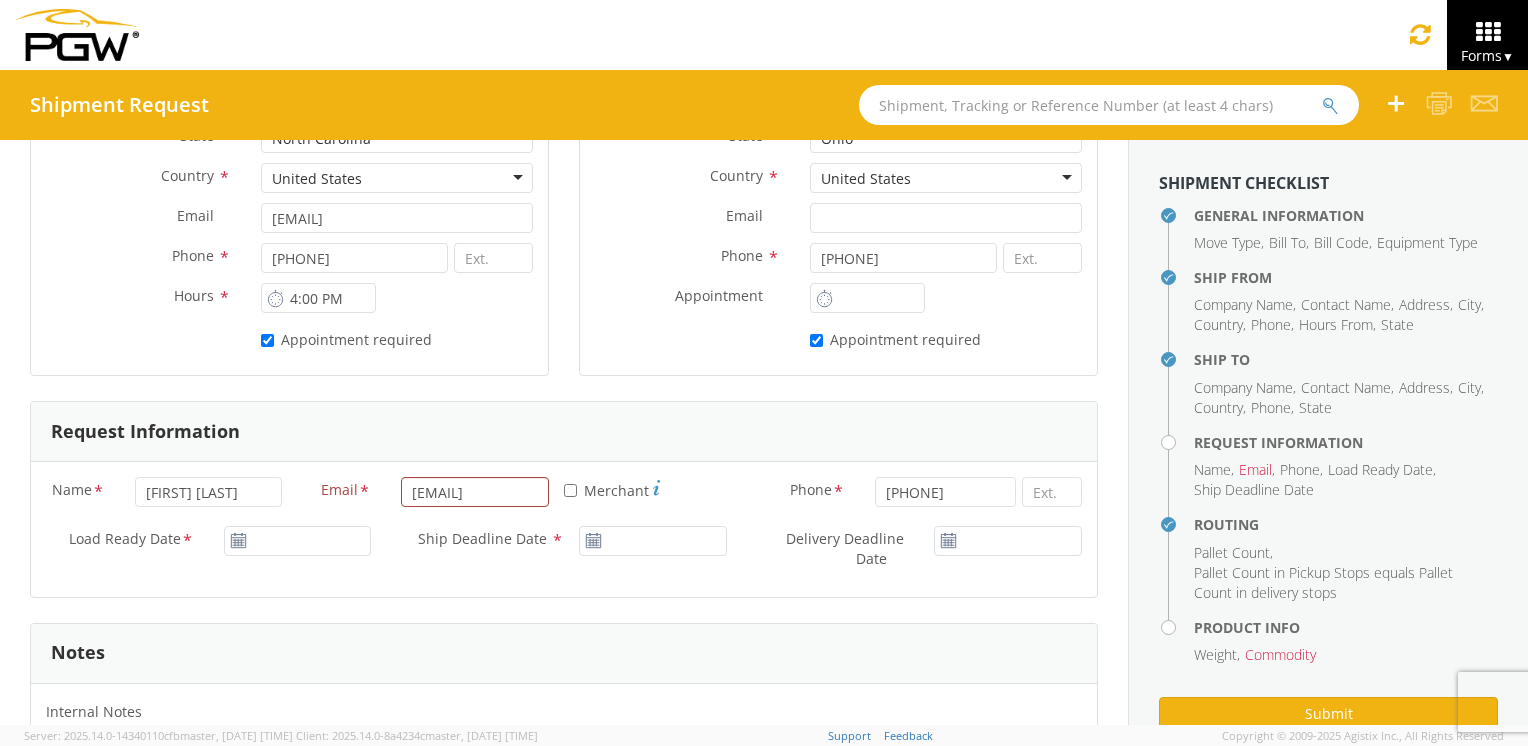 click on "Notes" at bounding box center [564, 1434] 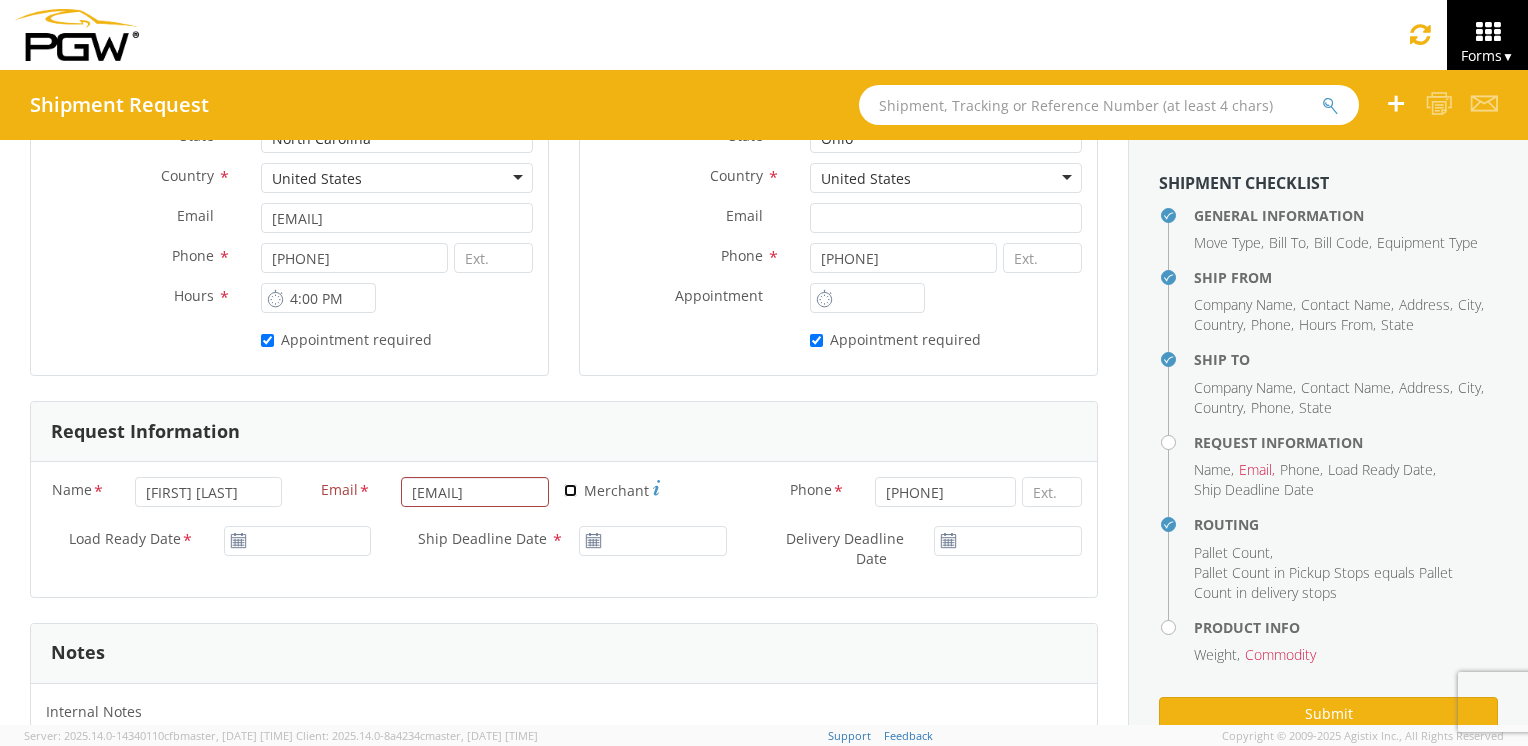 click on "* Merchant" at bounding box center (570, 490) 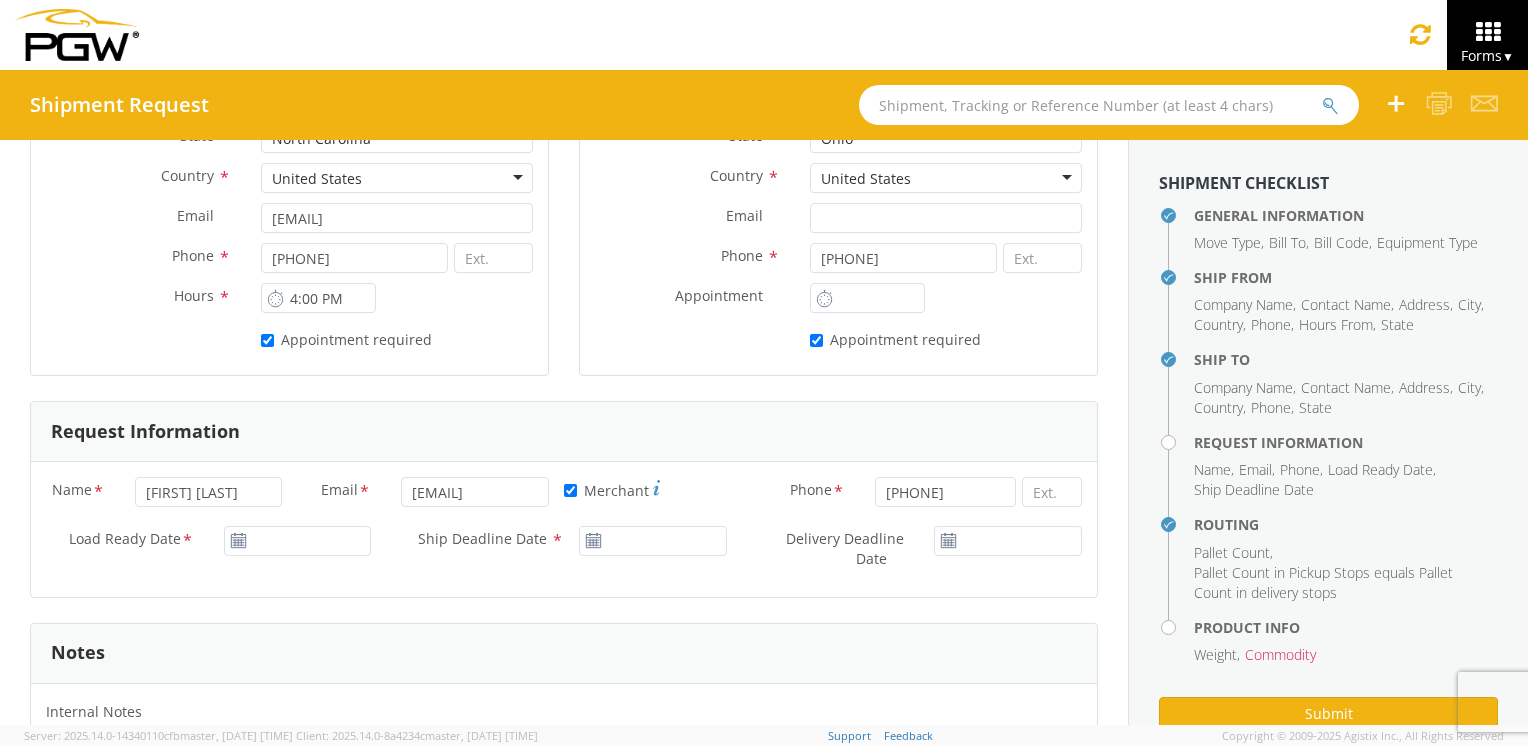 click 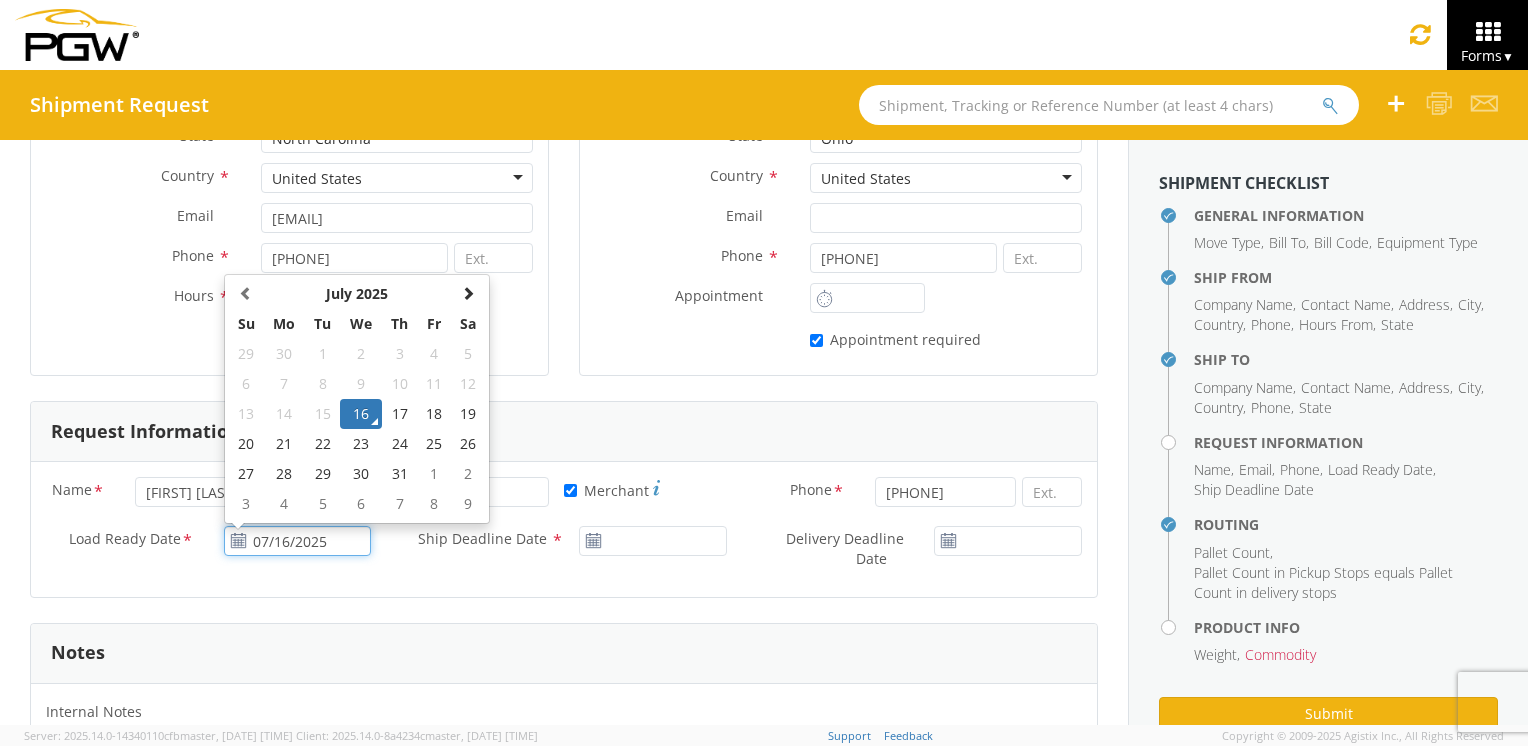 click on "07/16/2025" at bounding box center [298, 541] 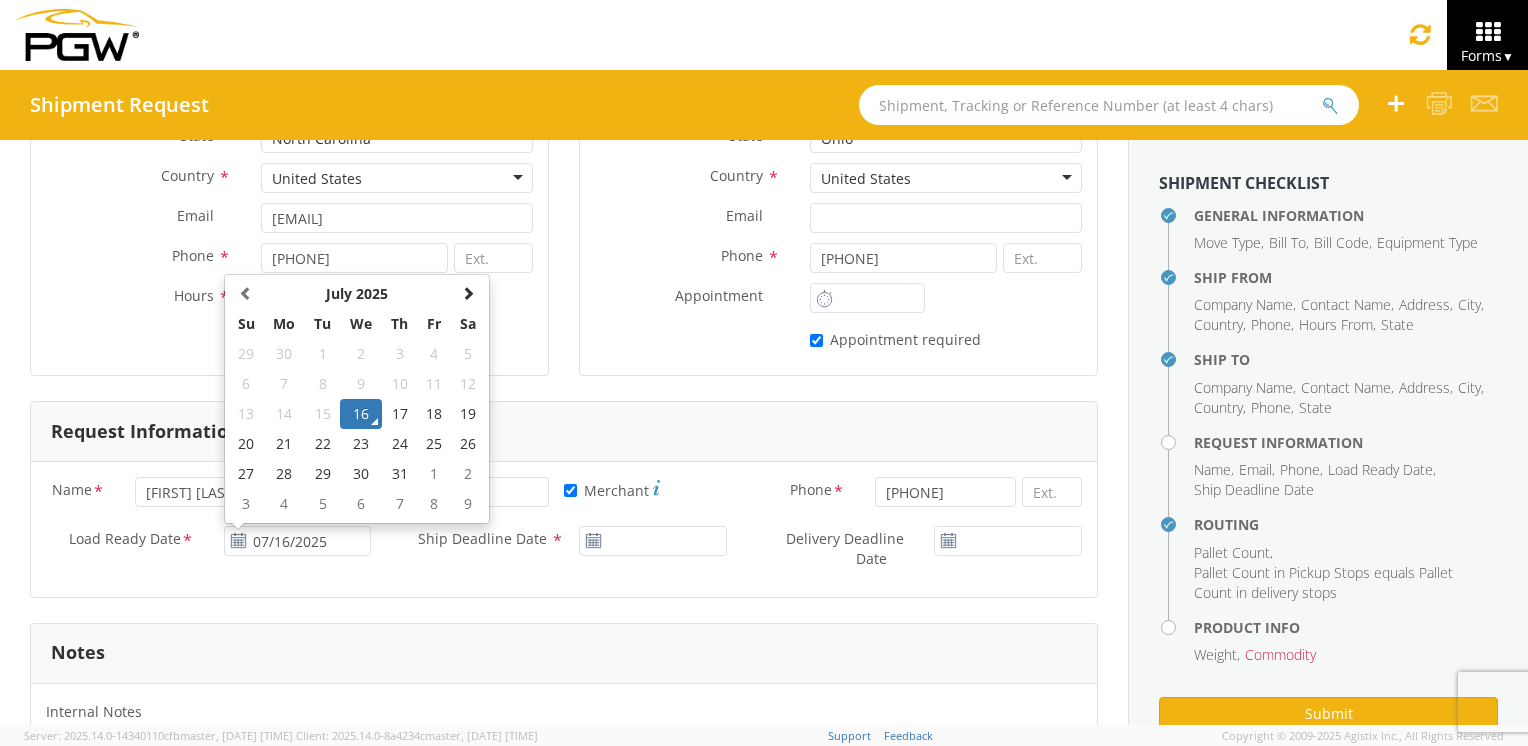 type on "07/21/2025" 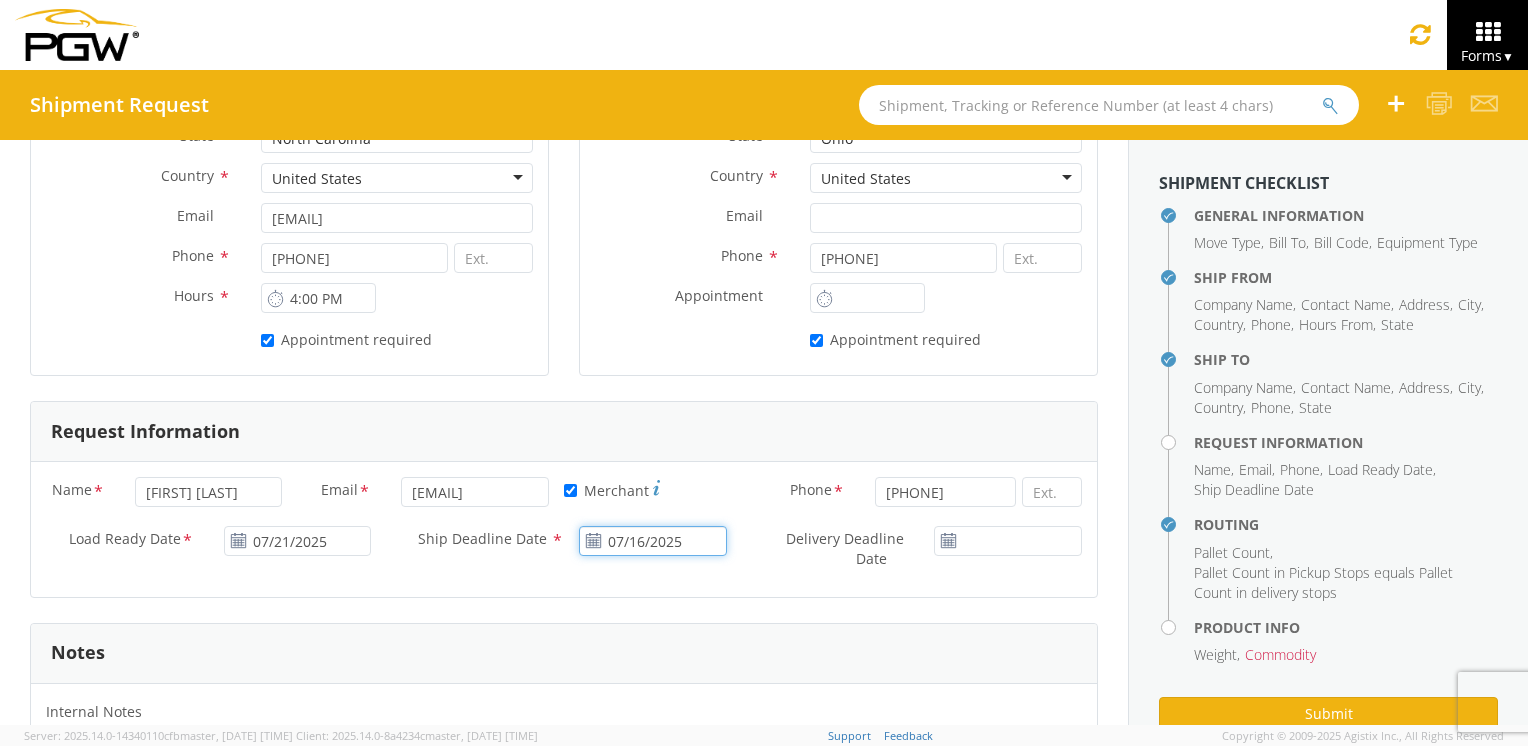 click on "07/16/2025" at bounding box center (653, 541) 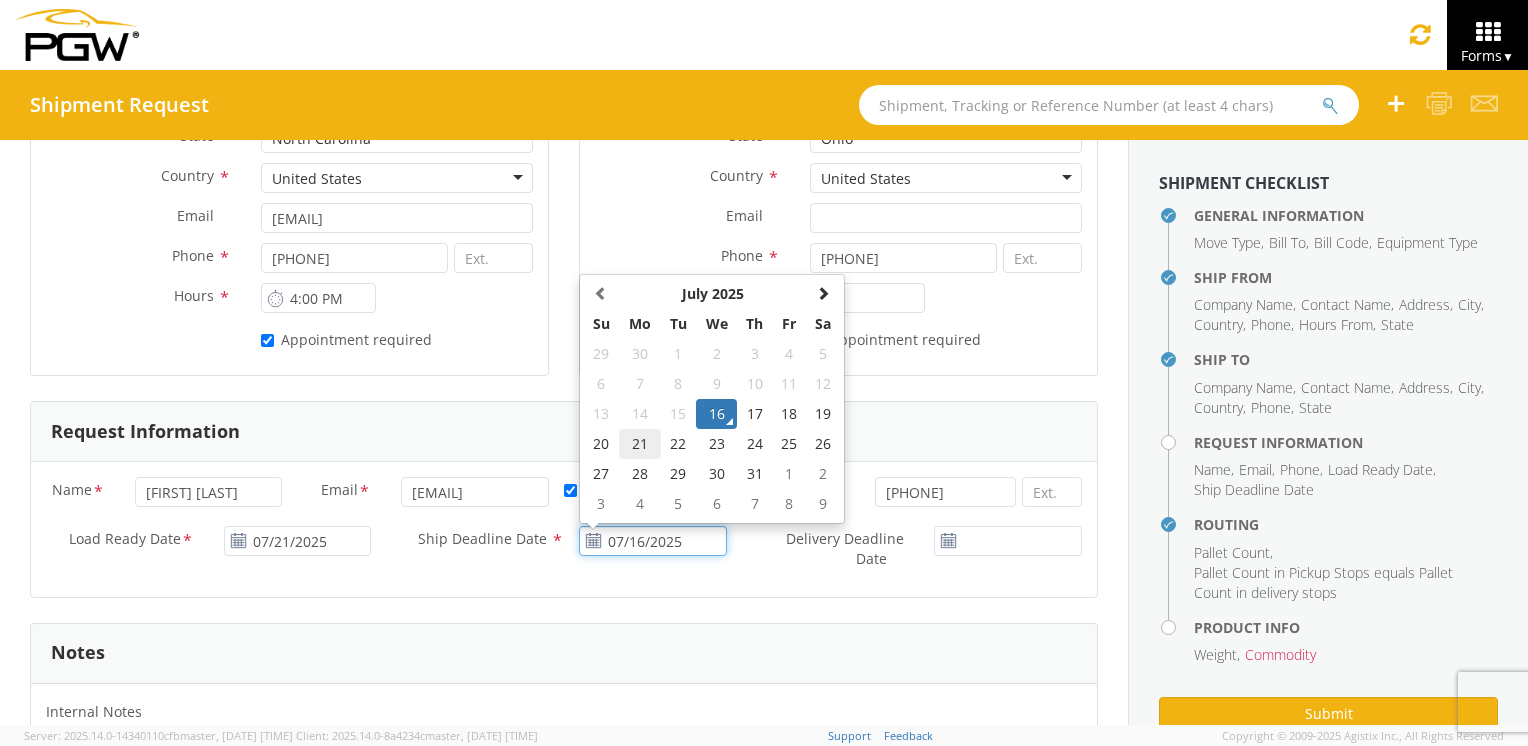 click on "21" 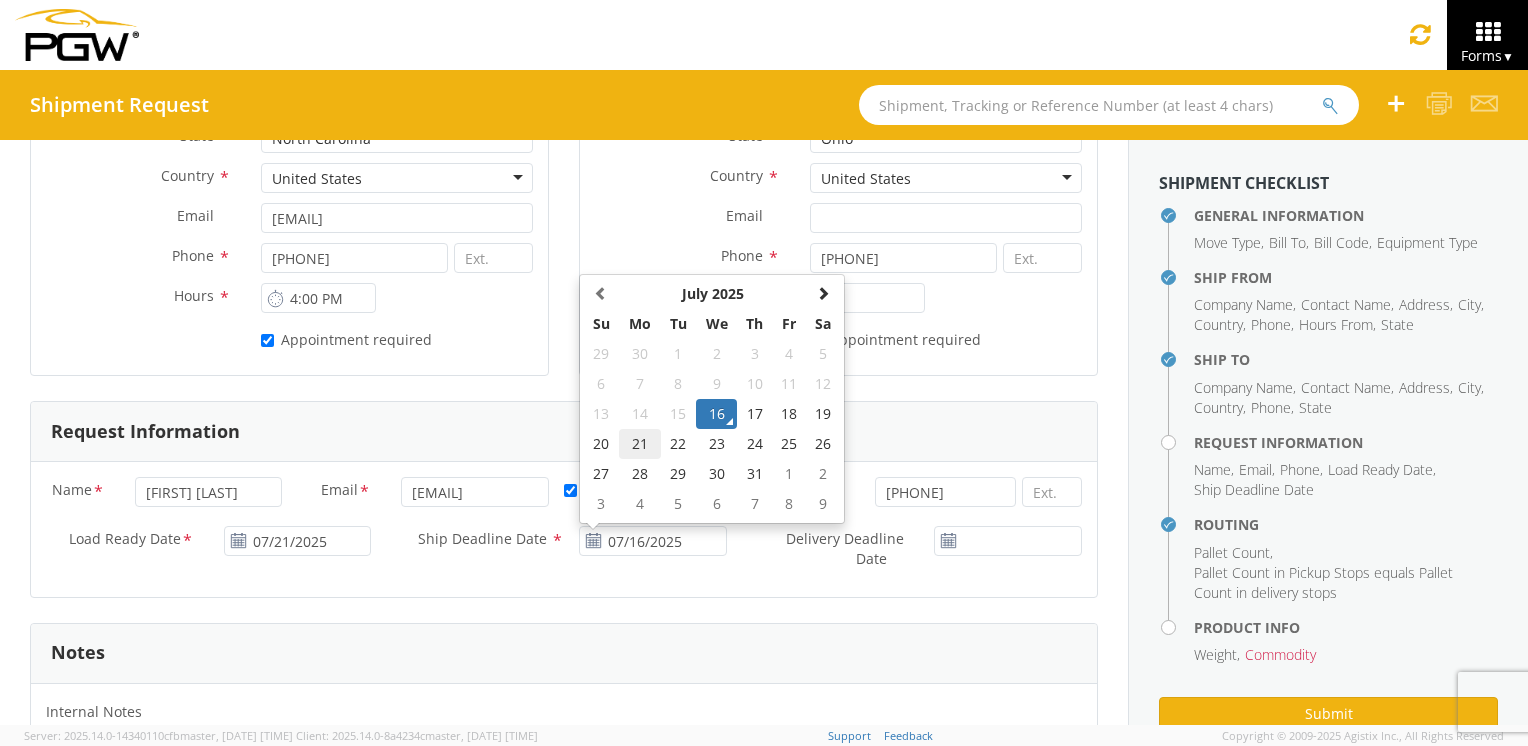 type on "07/21/2025" 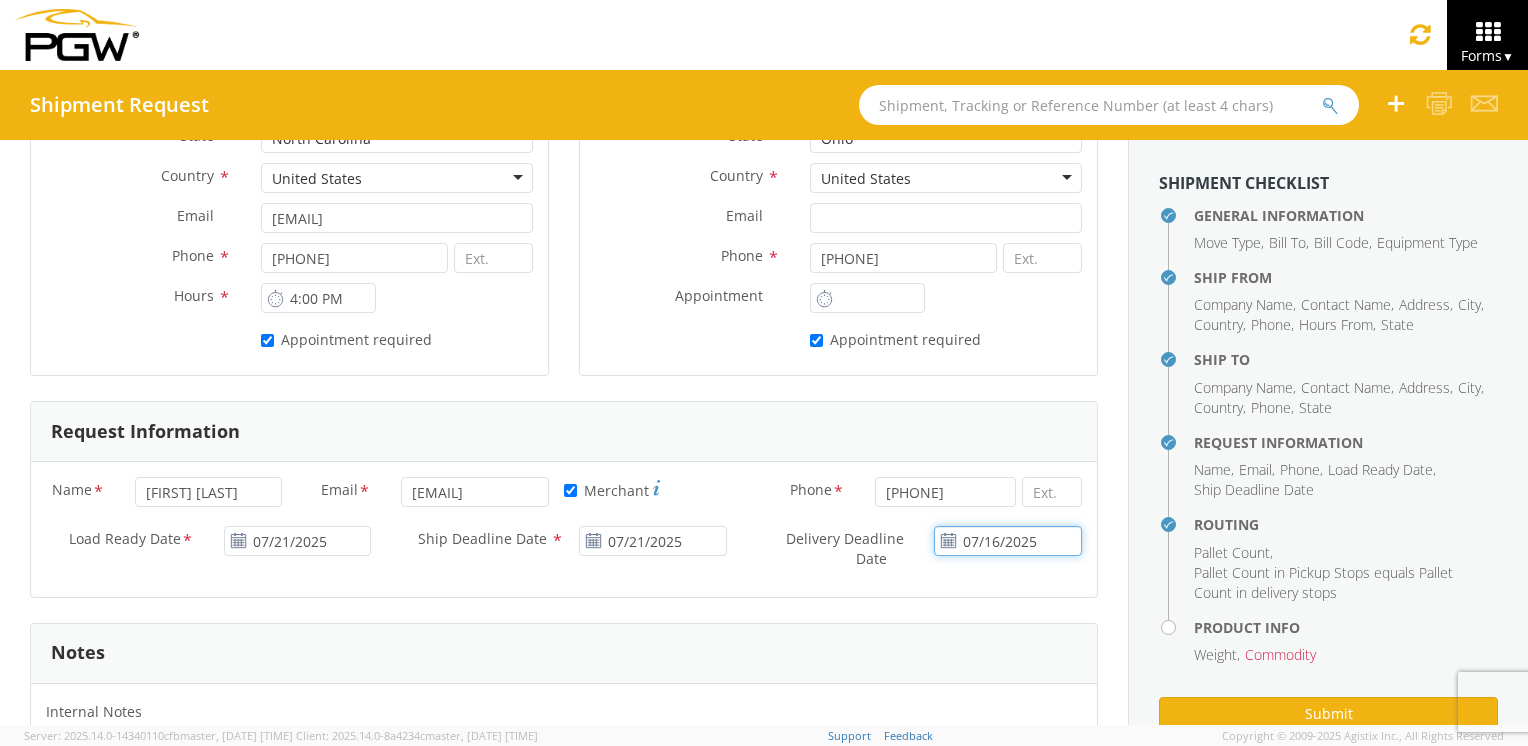 click on "07/16/2025" at bounding box center [1008, 541] 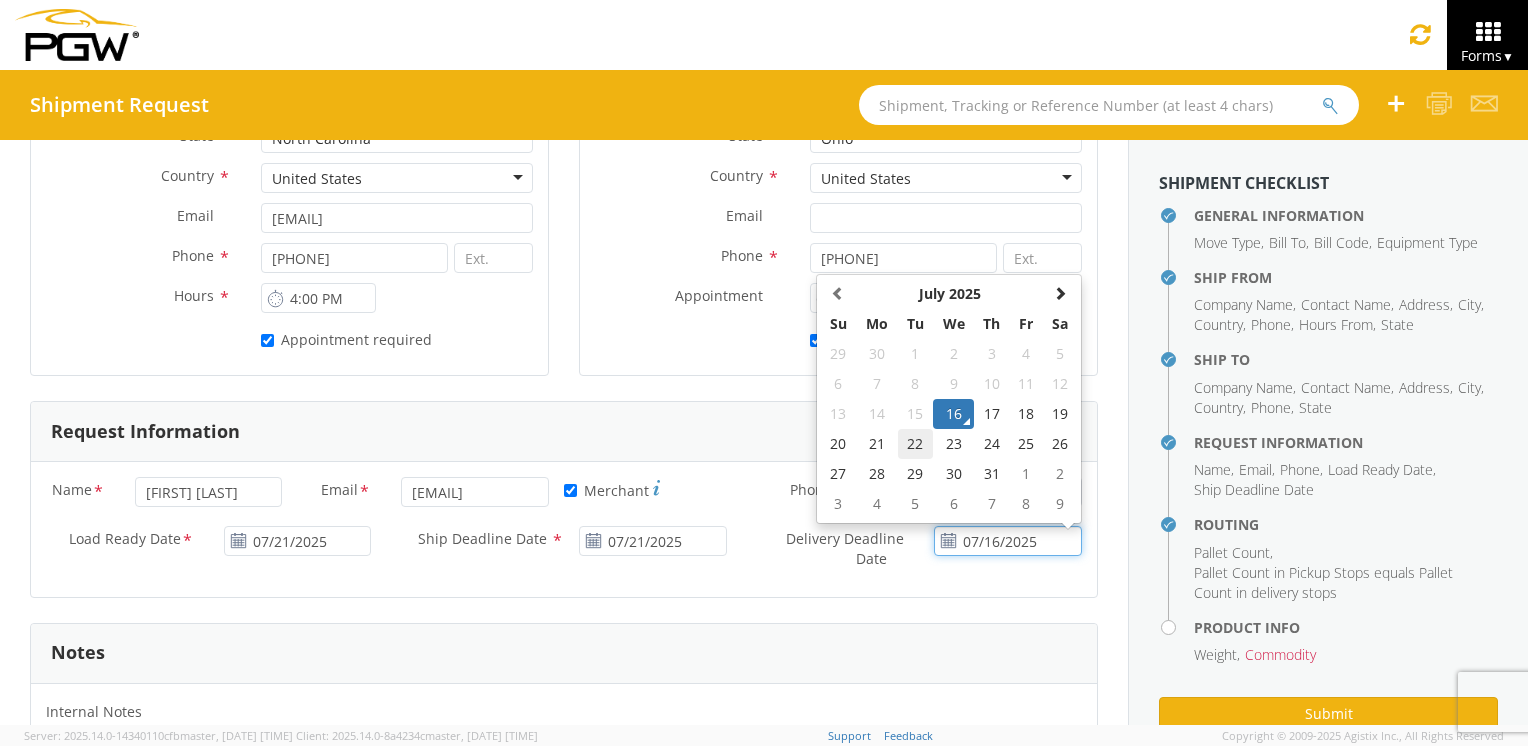 click on "22" 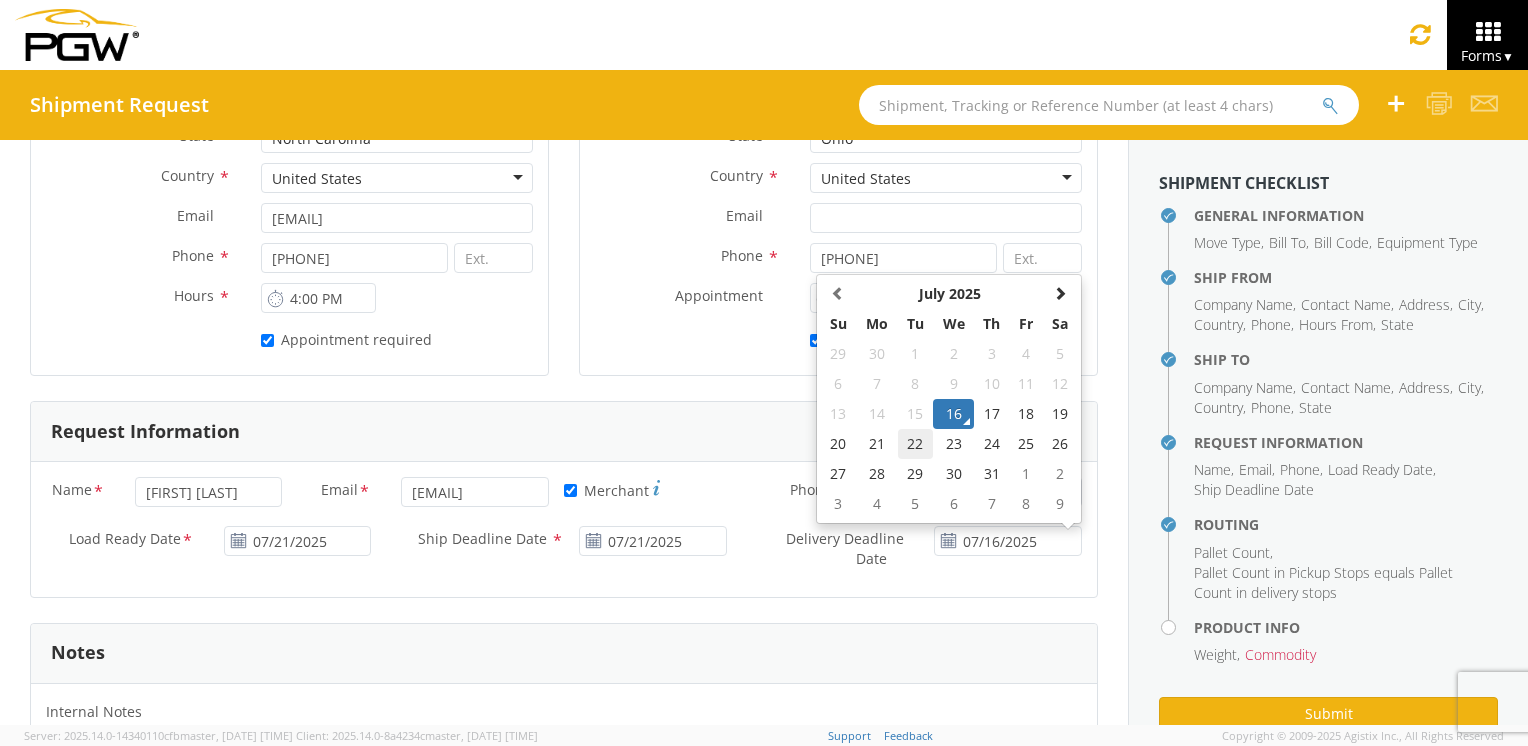type on "07/22/2025" 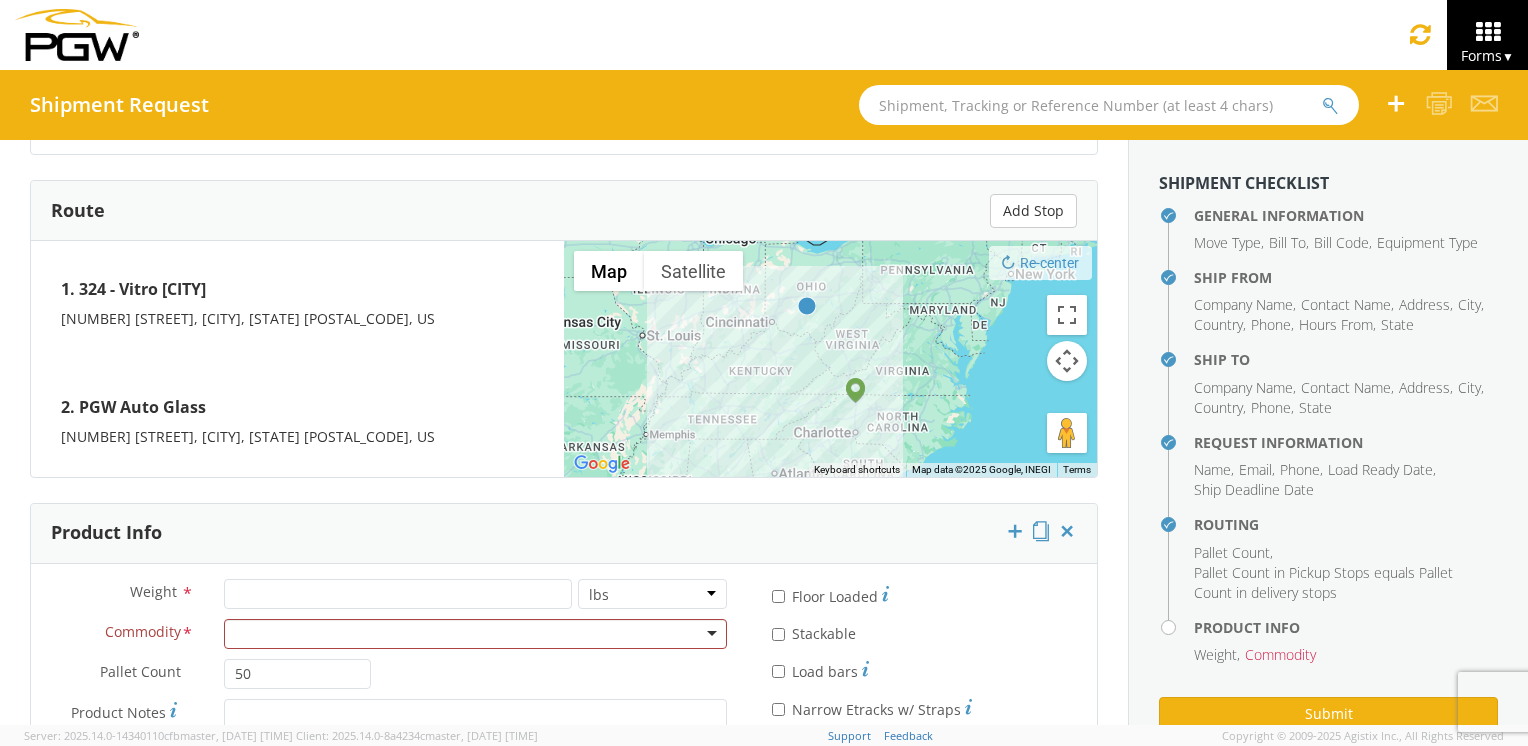 scroll, scrollTop: 1652, scrollLeft: 0, axis: vertical 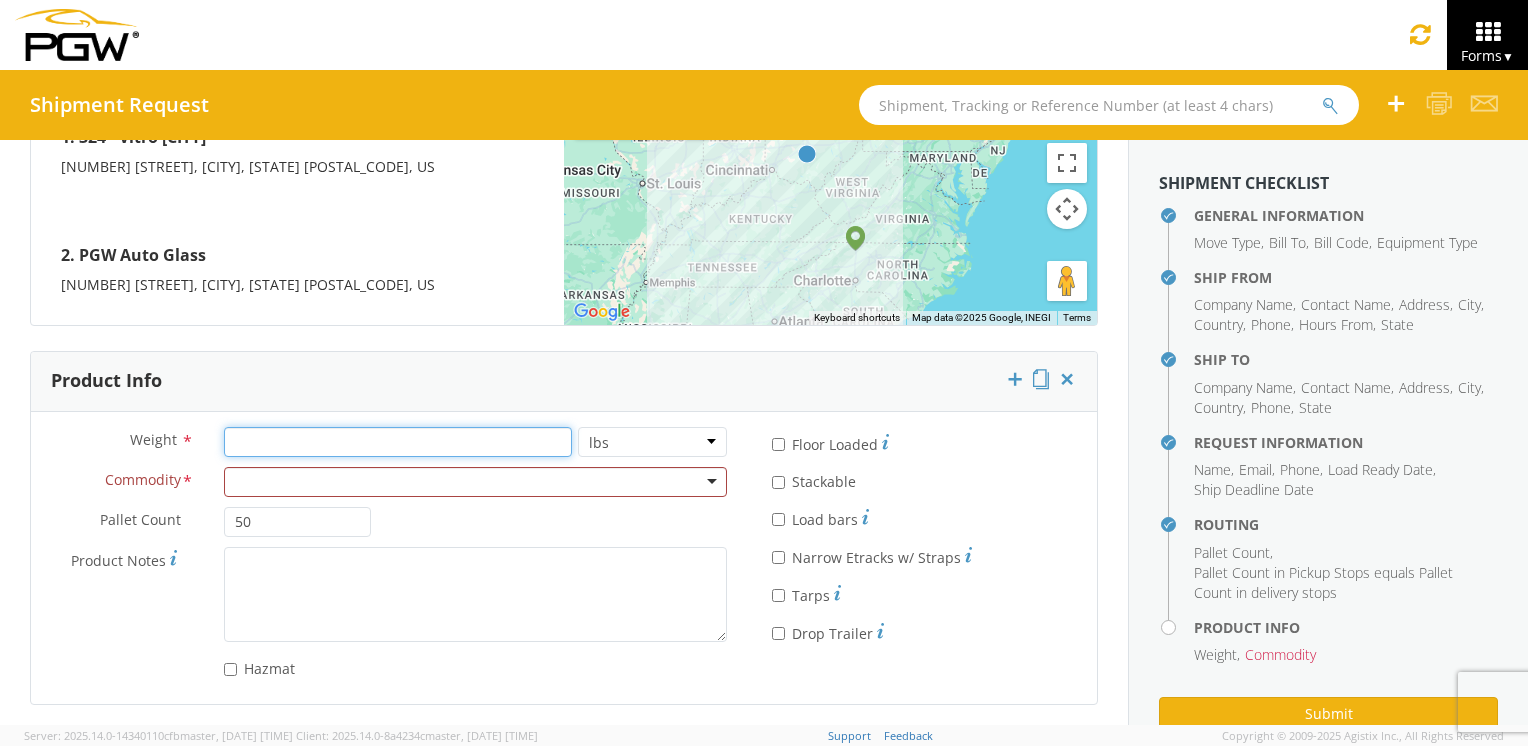 click on "[NUMBER]" 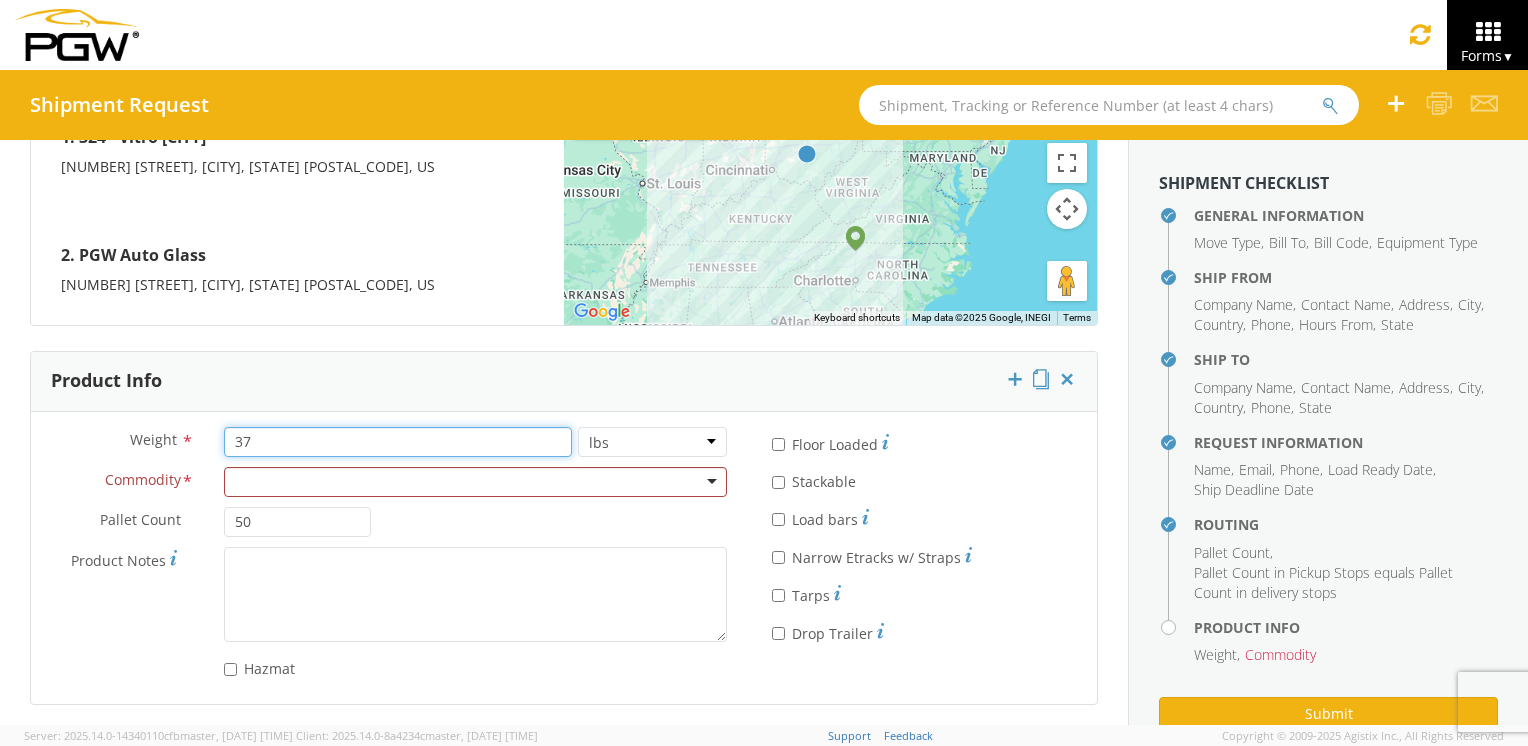 type on "3" 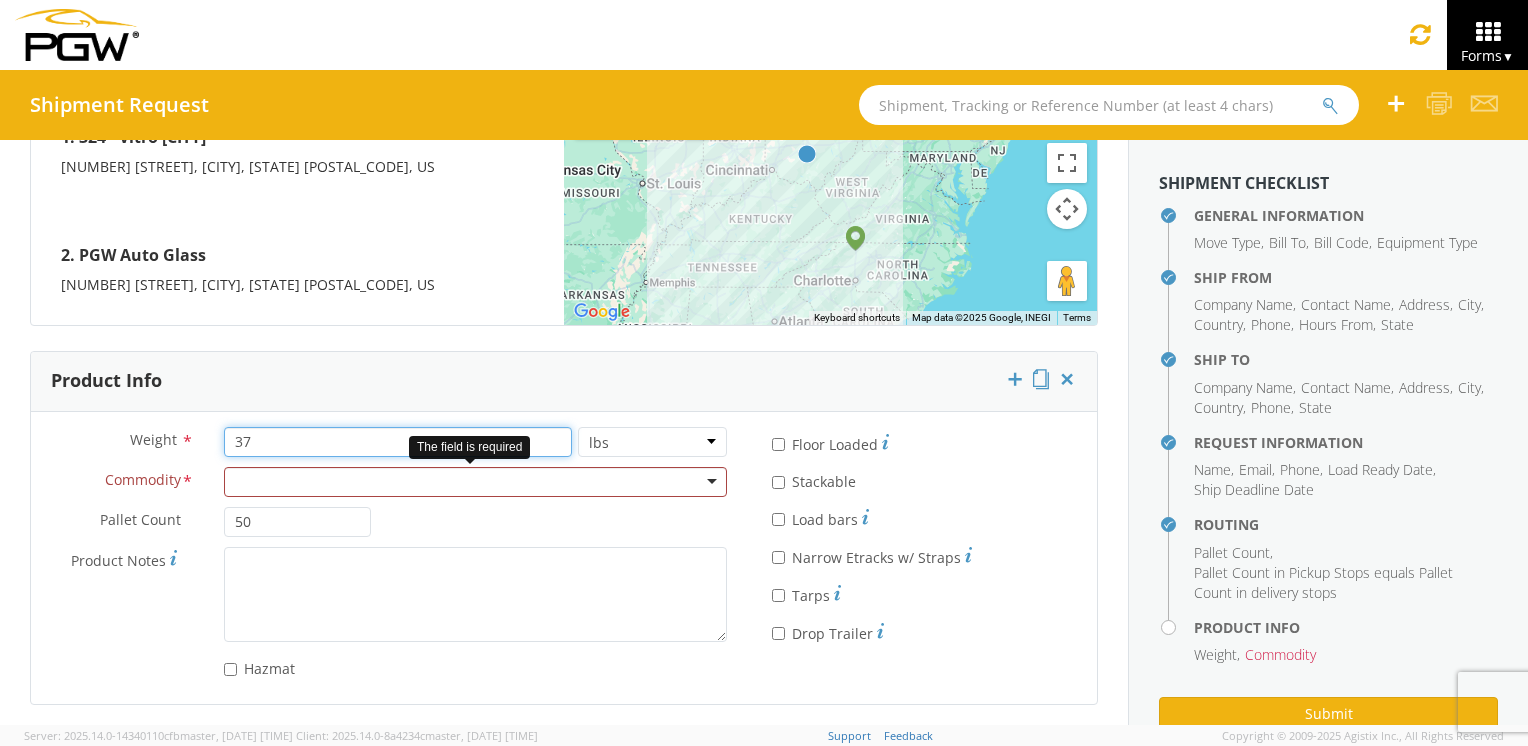 type on "[NUMBER]" 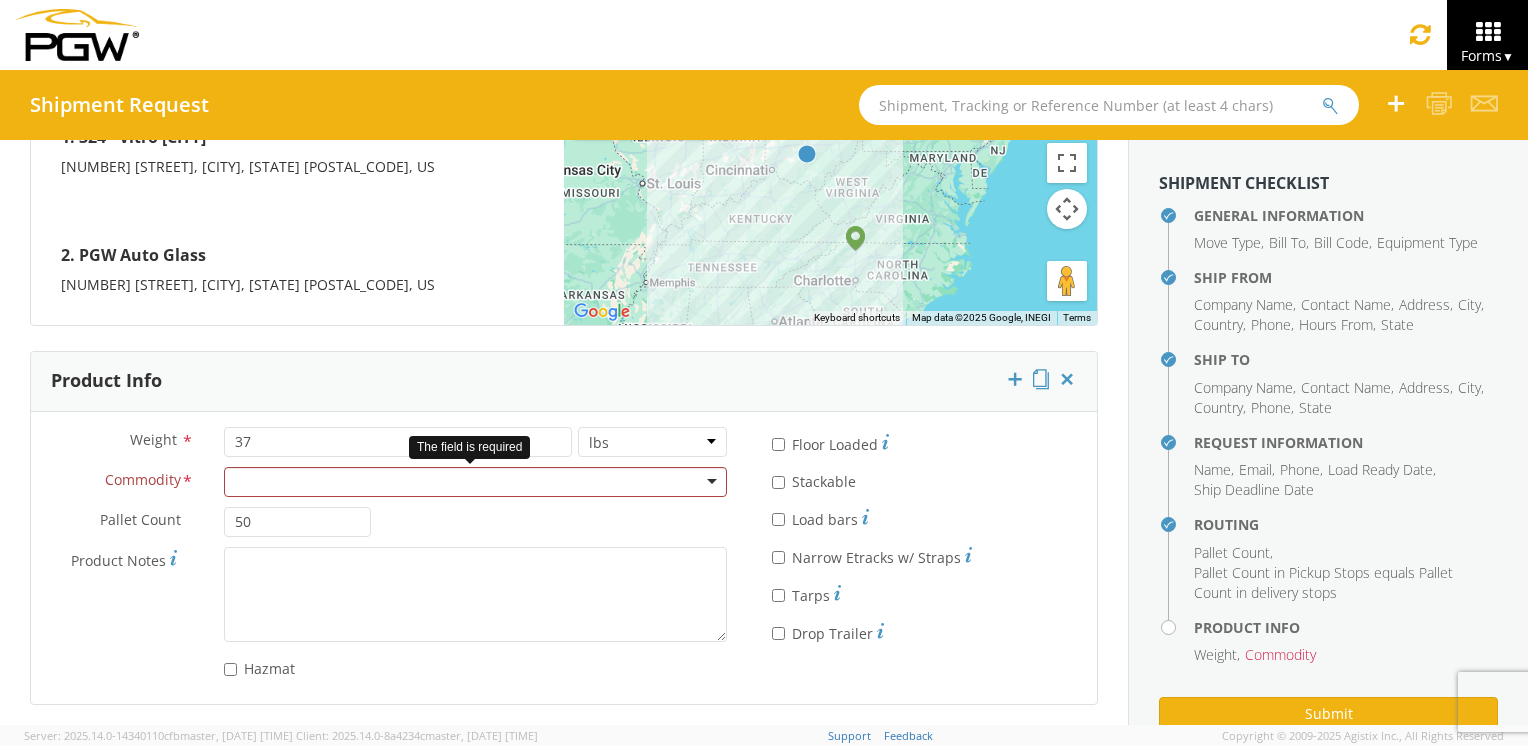 click 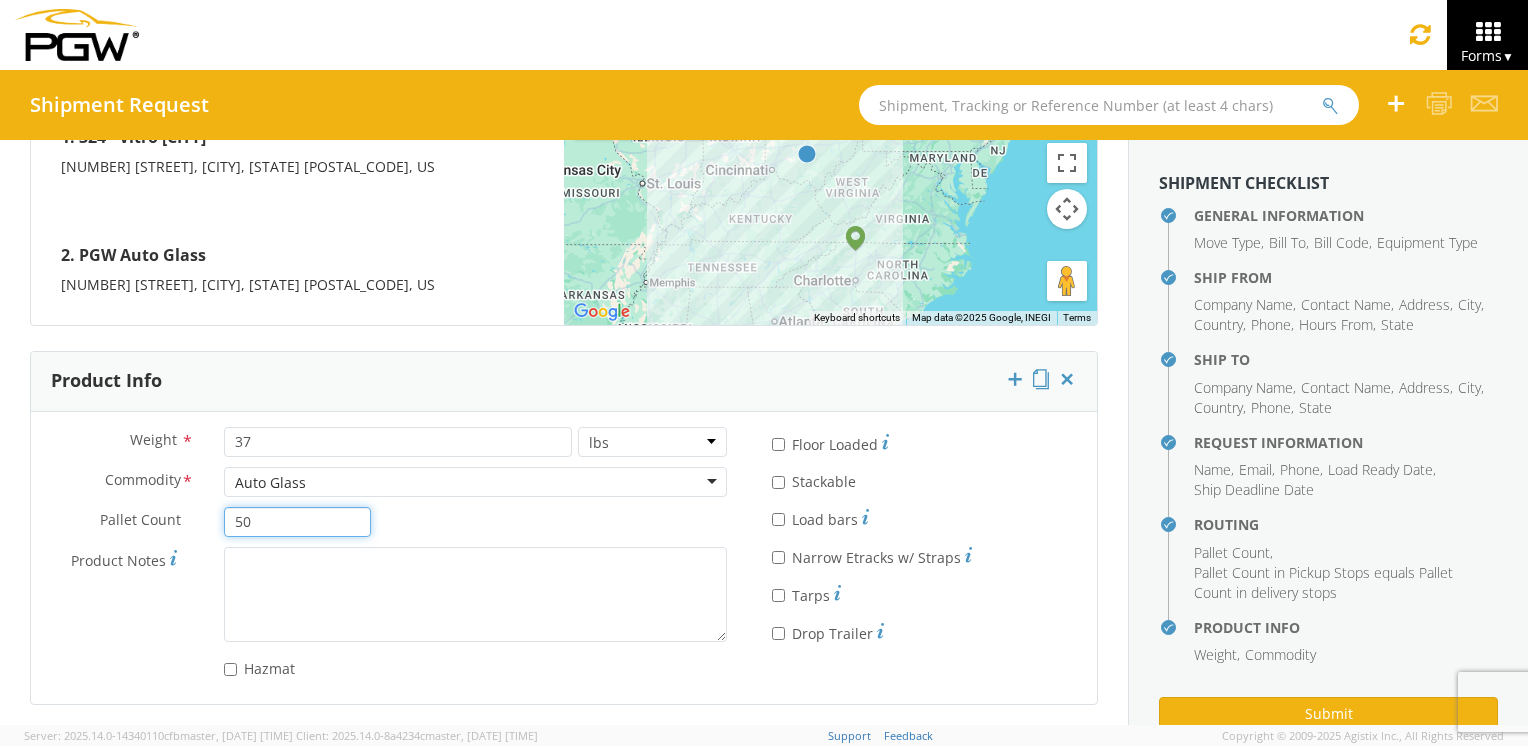 click on "50" at bounding box center [298, 522] 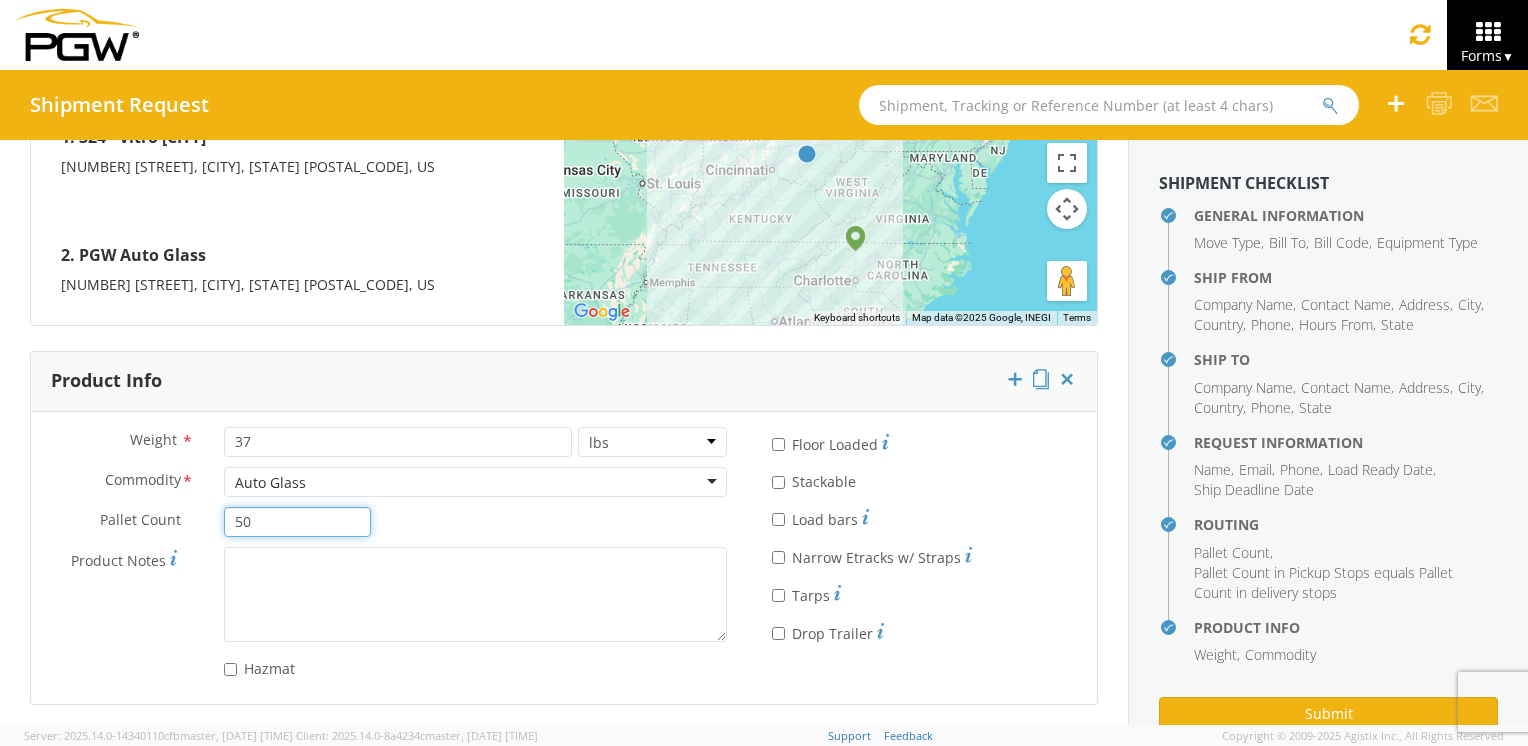 type on "5" 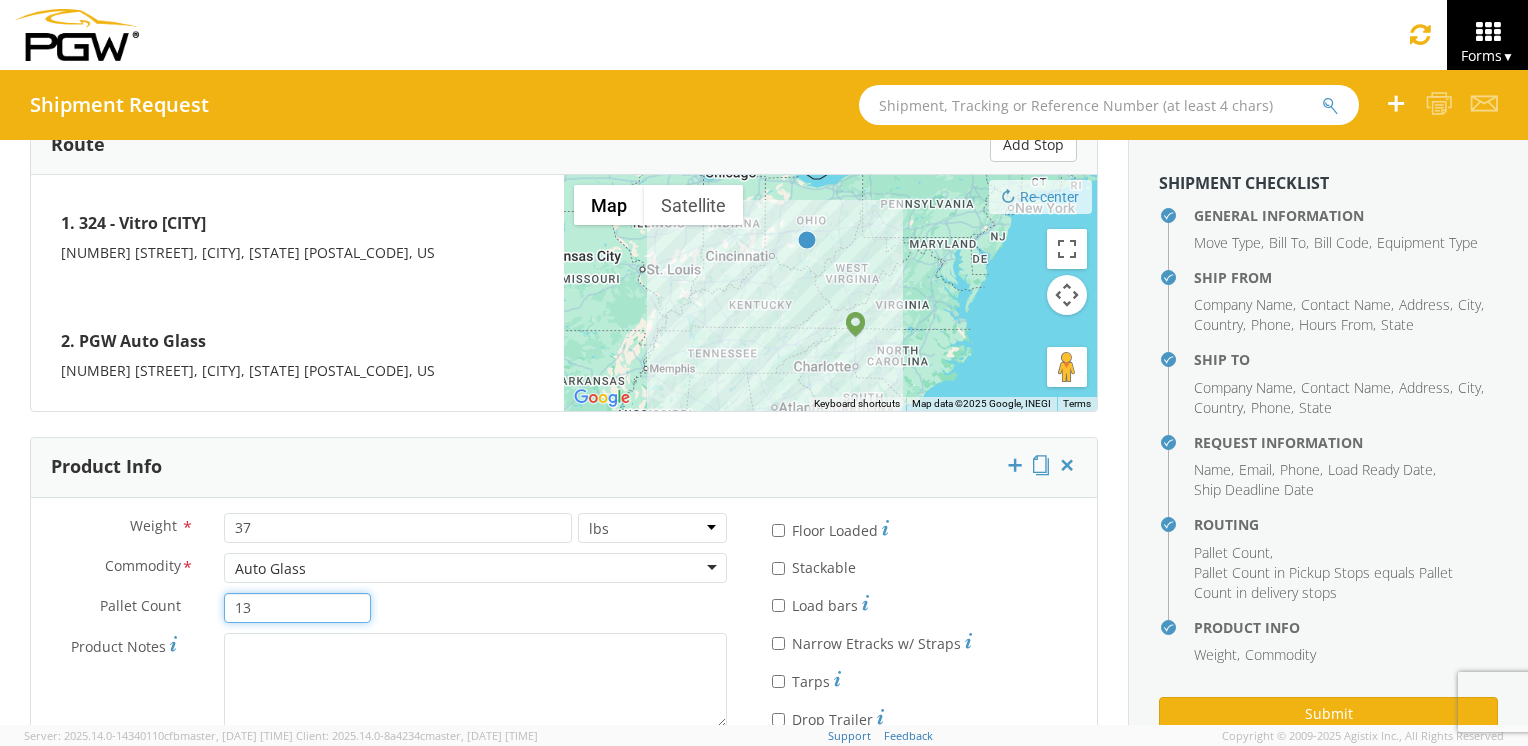 scroll, scrollTop: 1652, scrollLeft: 0, axis: vertical 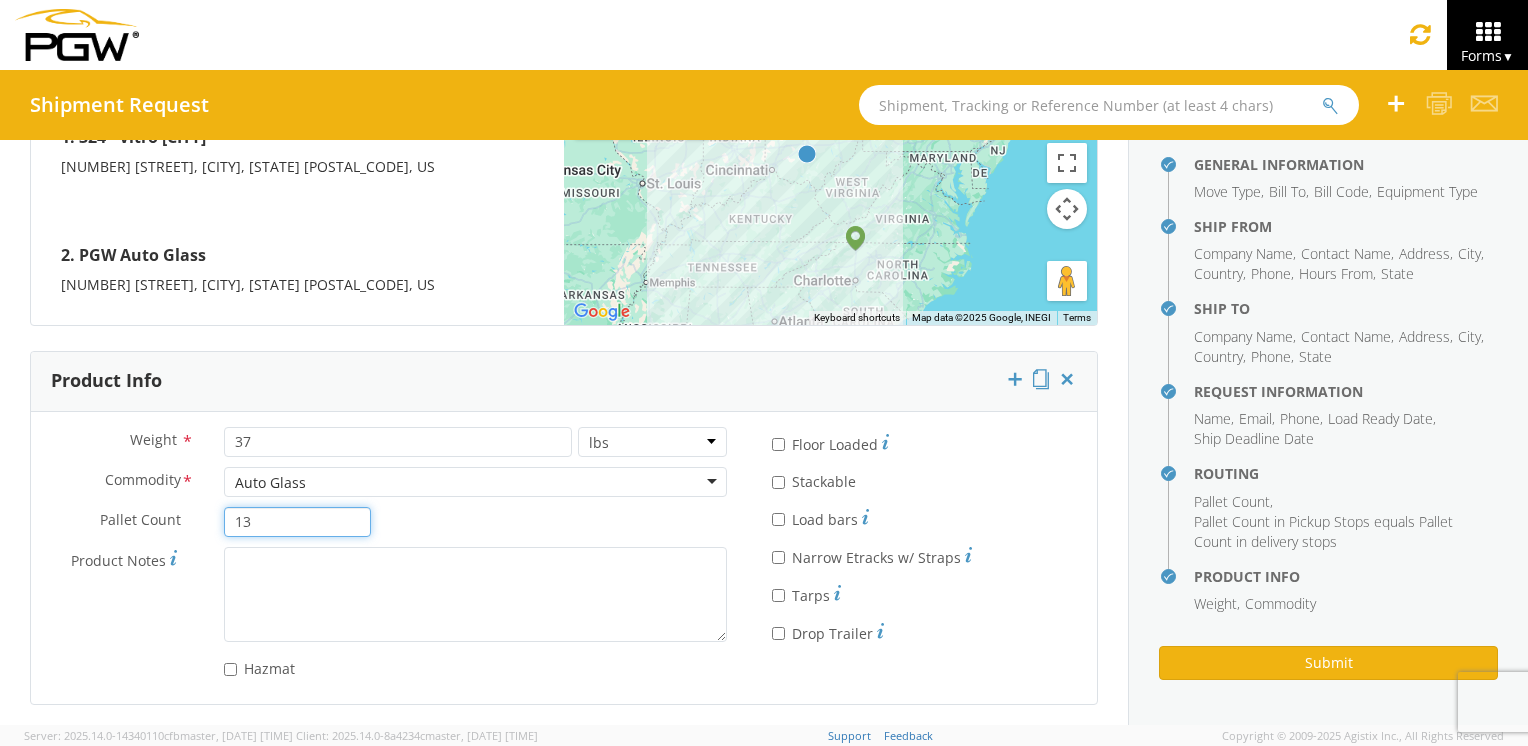 type on "13" 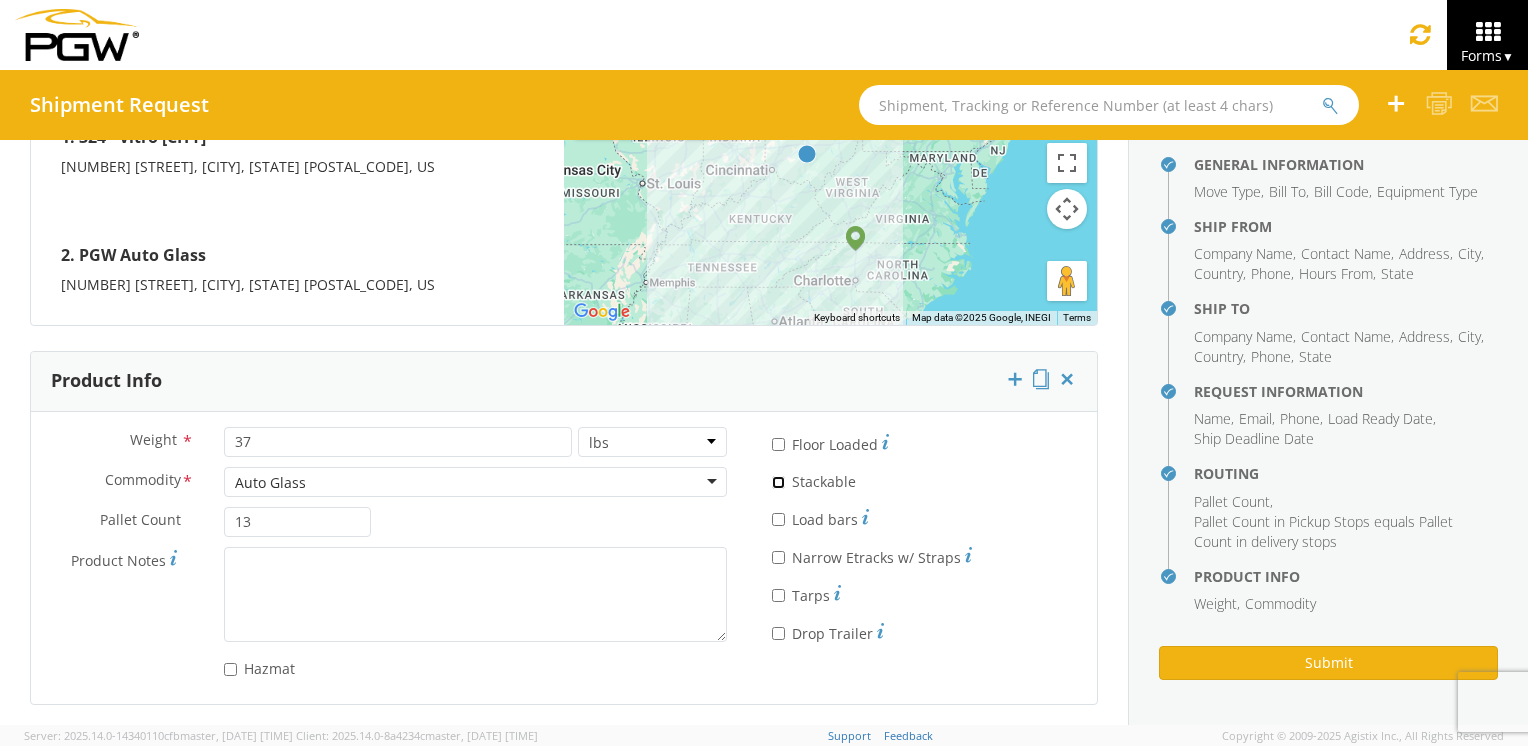 click on "* Stackable" at bounding box center [778, 482] 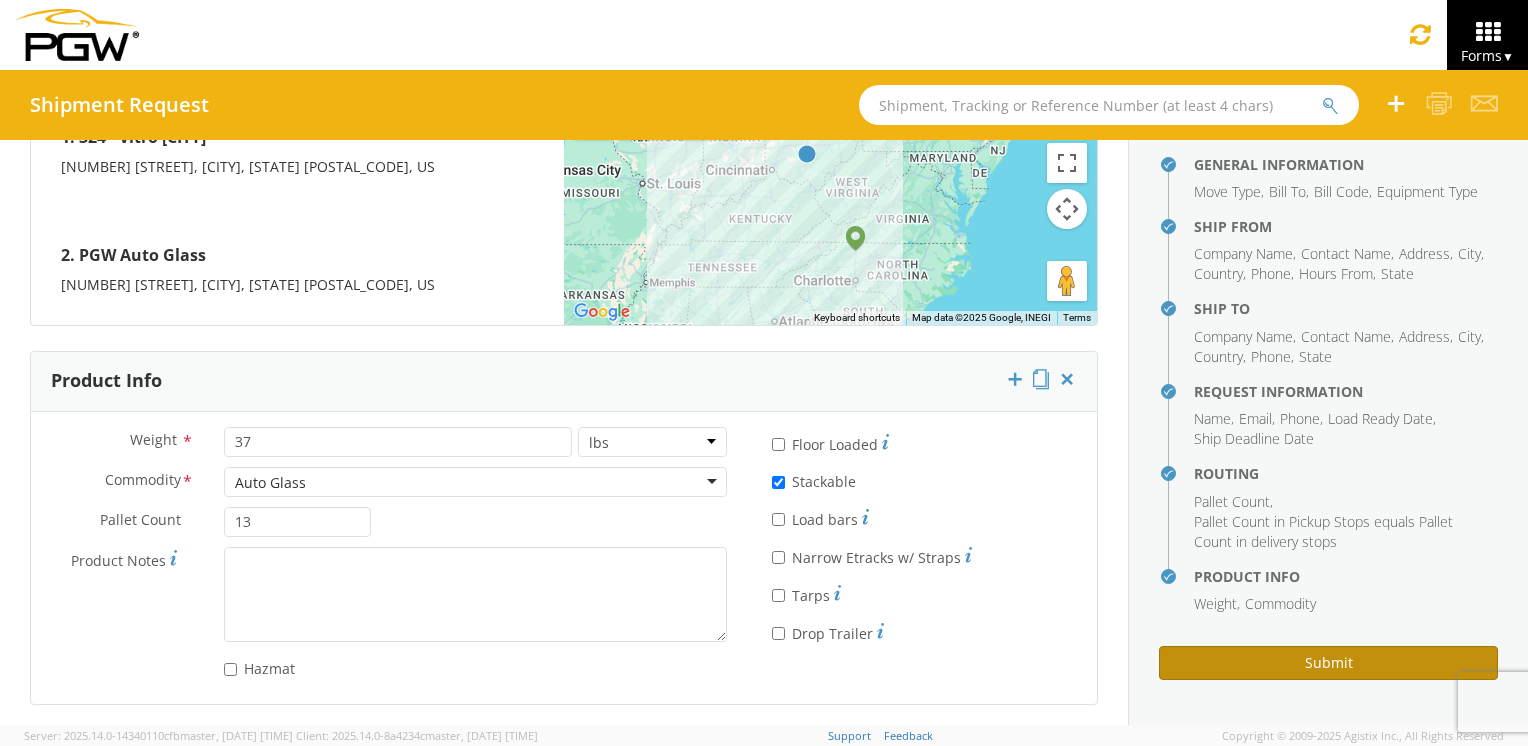 click on "Submit" at bounding box center (1328, 663) 